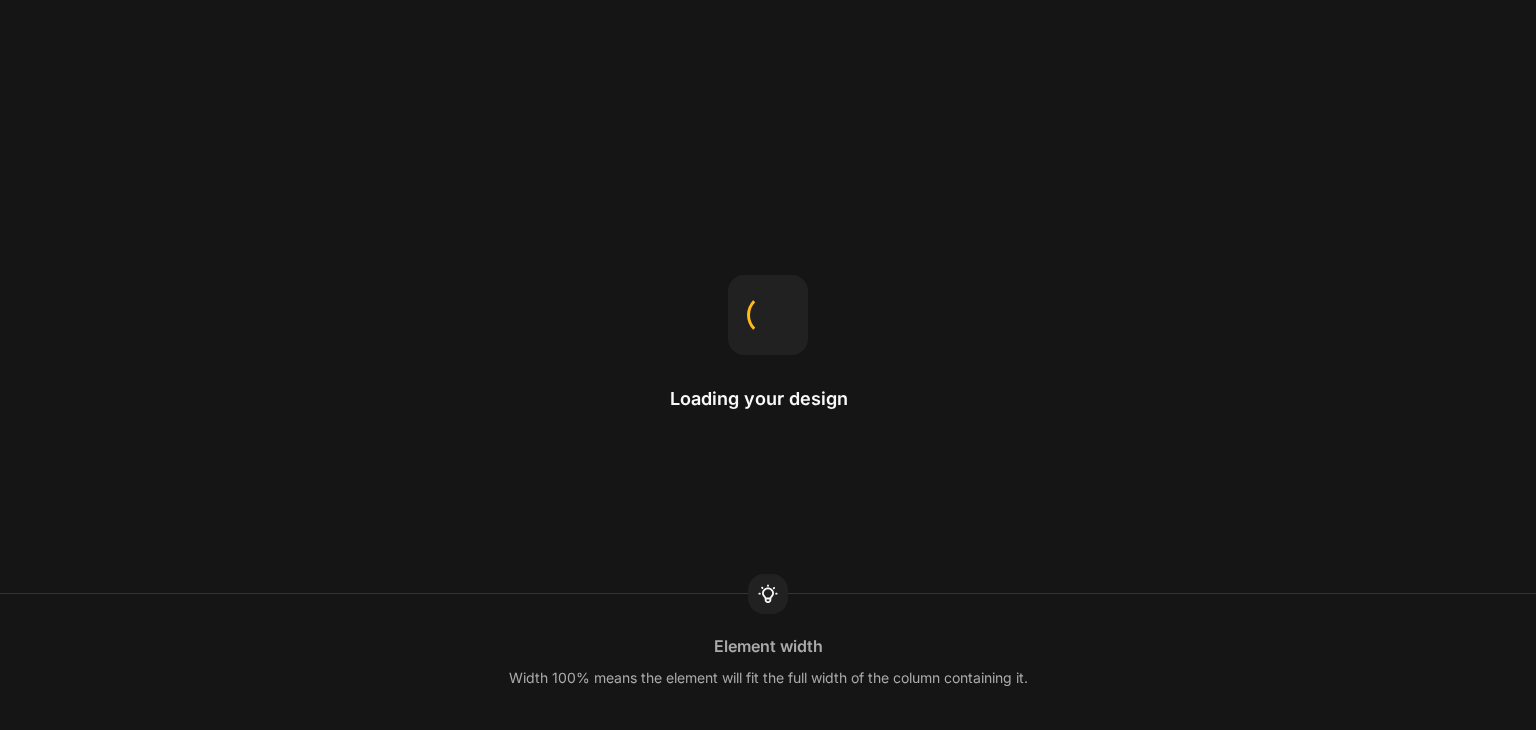 scroll, scrollTop: 0, scrollLeft: 0, axis: both 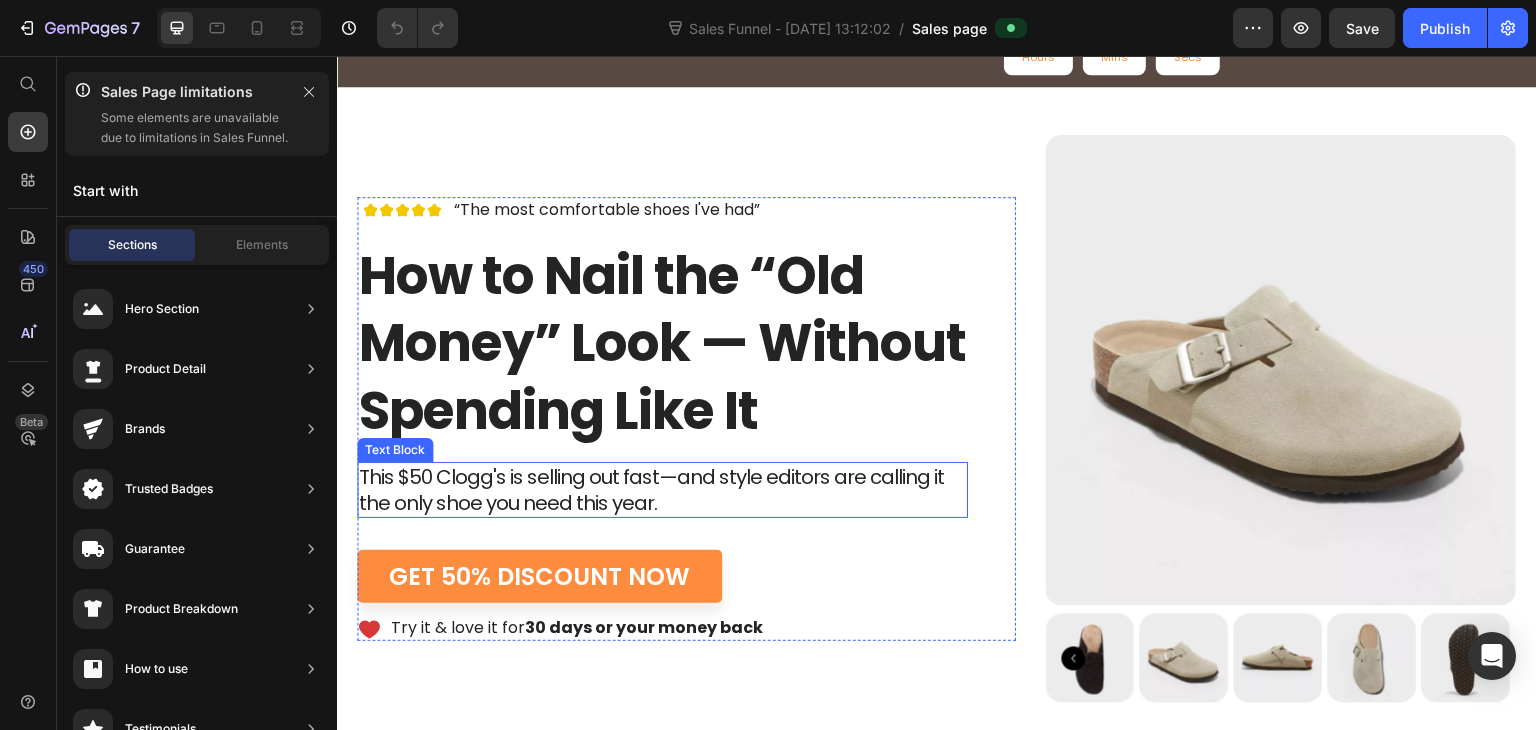click on "This $50 Clogg's is selling out fast—and style editors are calling it the only shoe you need this year." at bounding box center [662, 490] 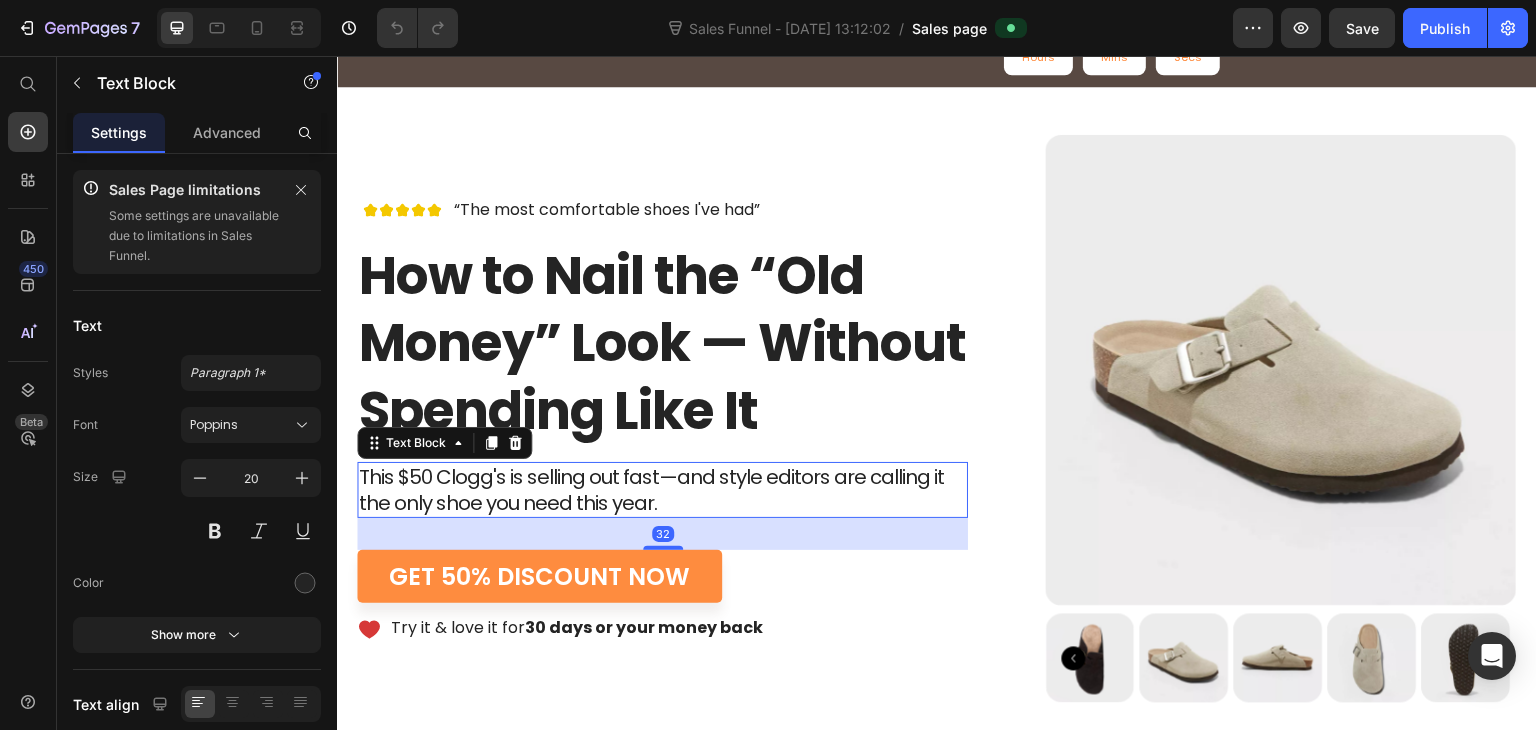 click on "This $50 Clogg's is selling out fast—and style editors are calling it the only shoe you need this year." at bounding box center (662, 490) 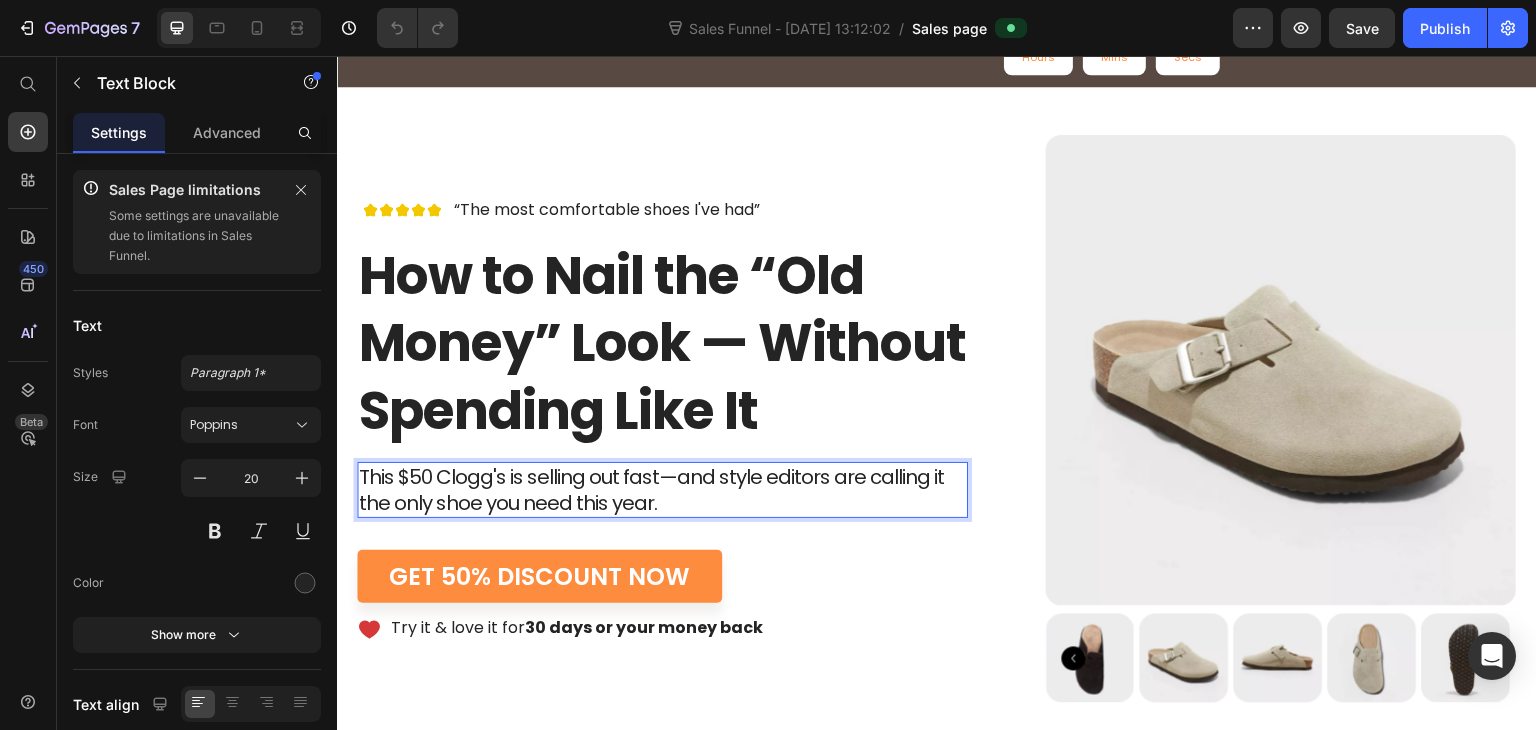 click on "This $50 Clogg's is selling out fast—and style editors are calling it the only shoe you need this year." at bounding box center [662, 490] 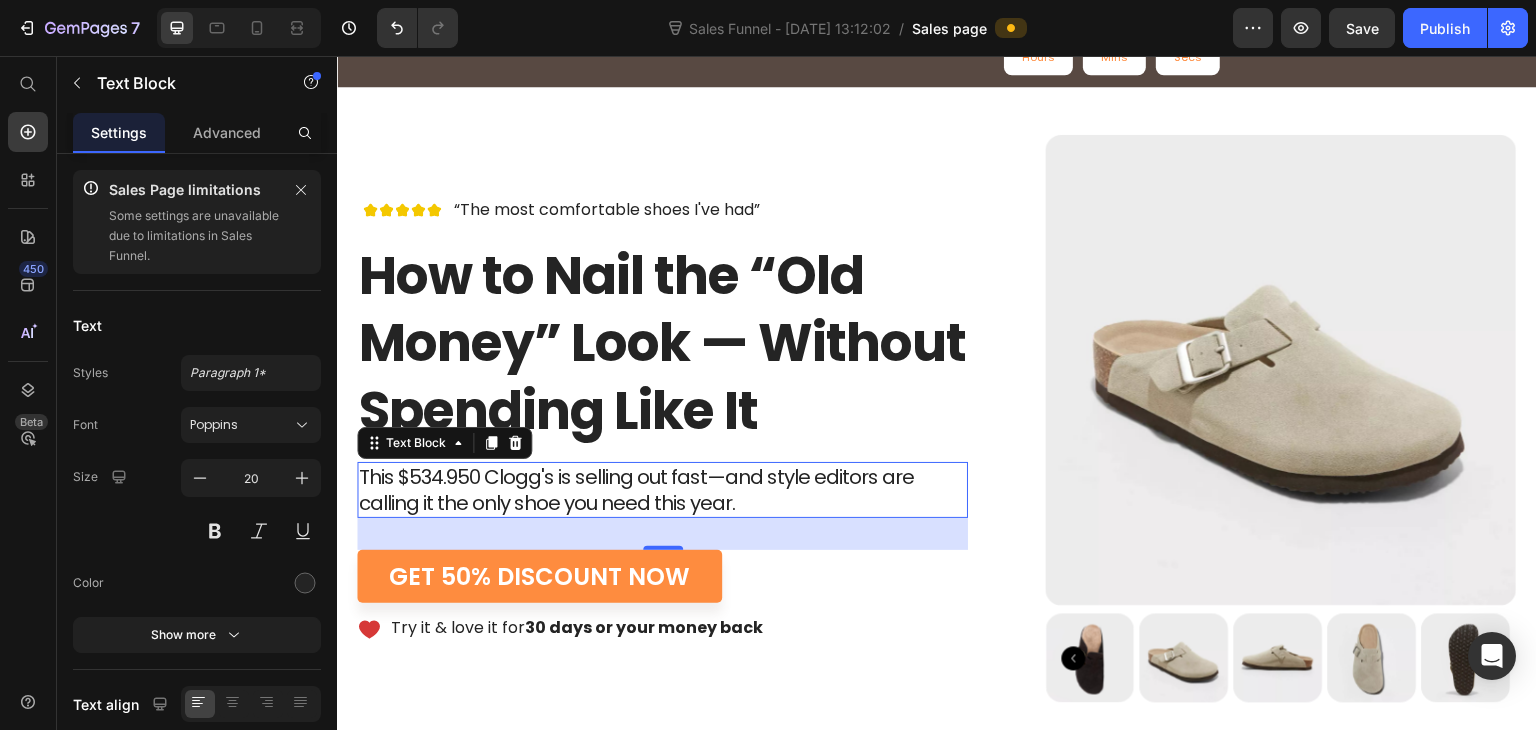 click on "This $534.950 Clogg's is selling out fast—and style editors are calling it the only shoe you need this year." at bounding box center [662, 490] 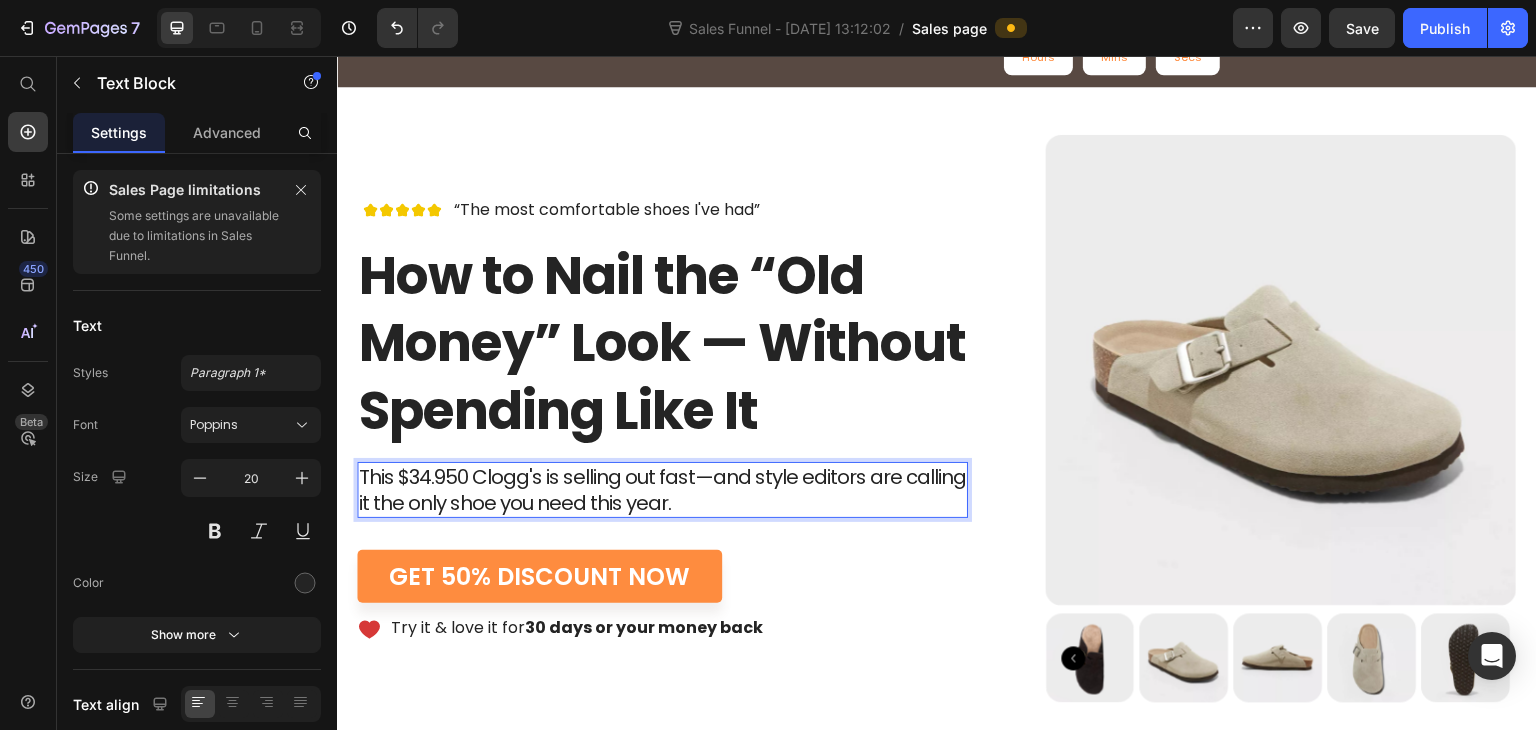 click on "This $34.950 Clogg's is selling out fast—and style editors are calling it the only shoe you need this year." at bounding box center (662, 490) 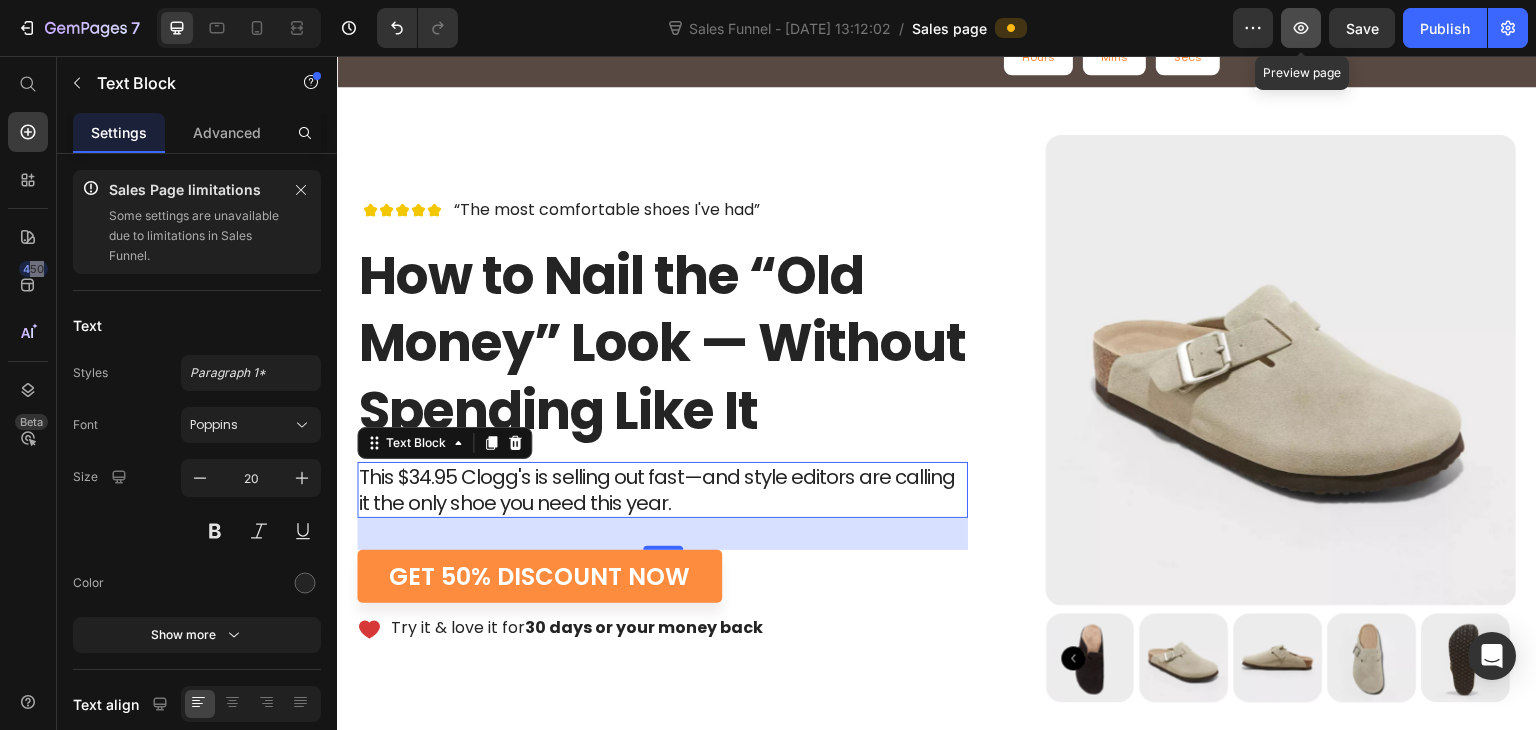 click 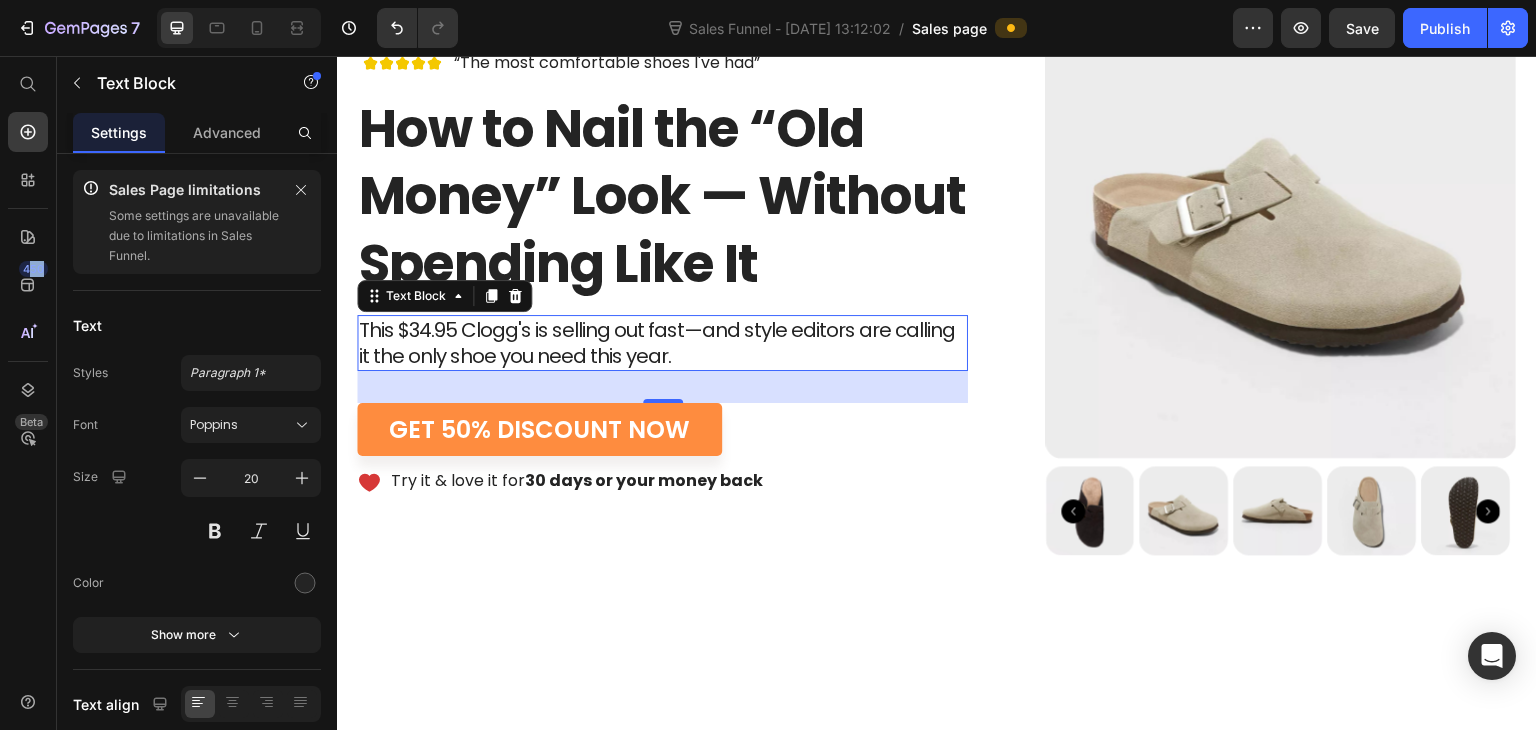 scroll, scrollTop: 300, scrollLeft: 0, axis: vertical 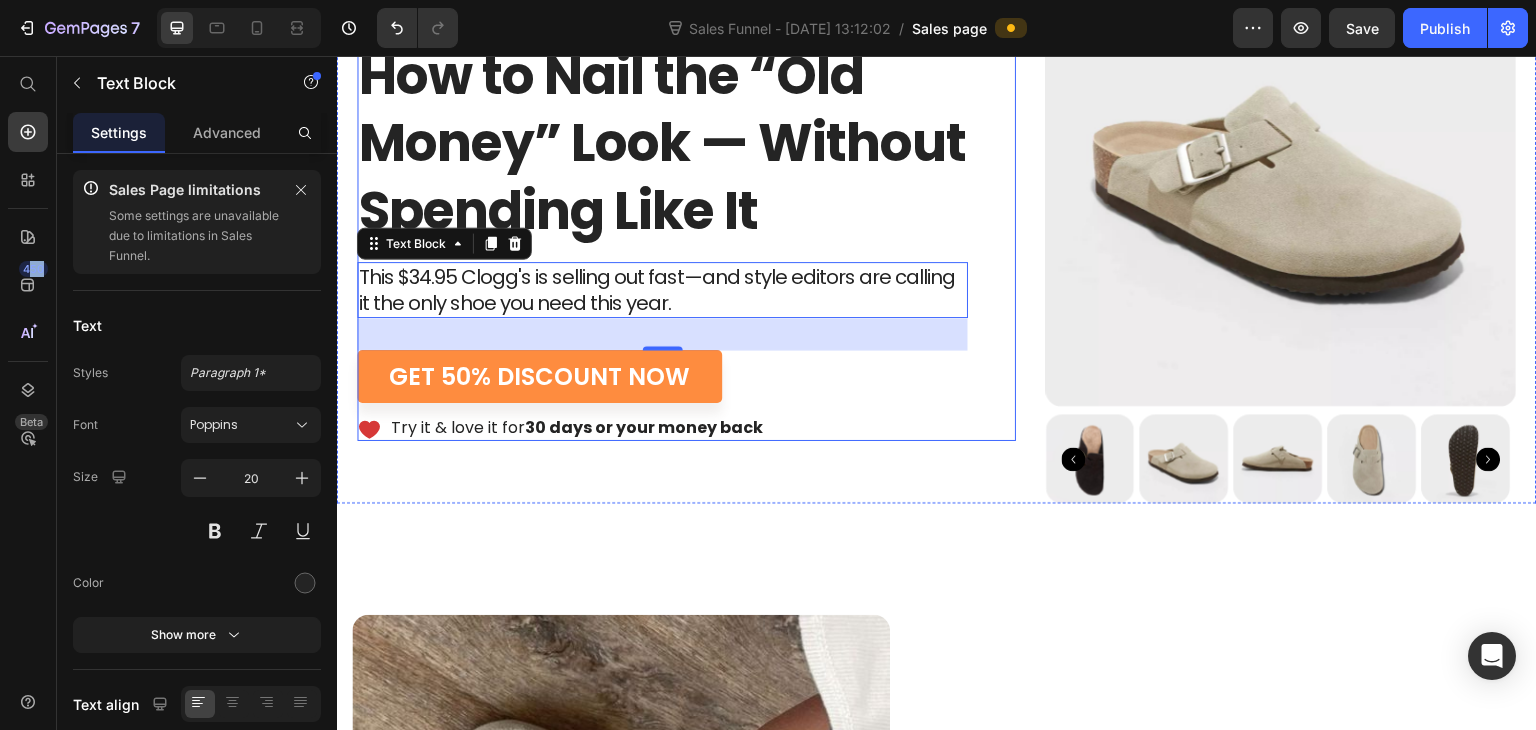 click on "Image Icon List “The most comfortable shoes I've had” Text Block Row How to Nail the “Old Money” Look — Without Spending Like It Heading This $34.95 Clogg's is selling out fast—and style editors are calling it the only shoe you need this year. Text Block   32 GET 50% DISCOUNT NOW Button
Icon Try it & love it for  30 days or your money back Text Block Row" at bounding box center [662, 219] 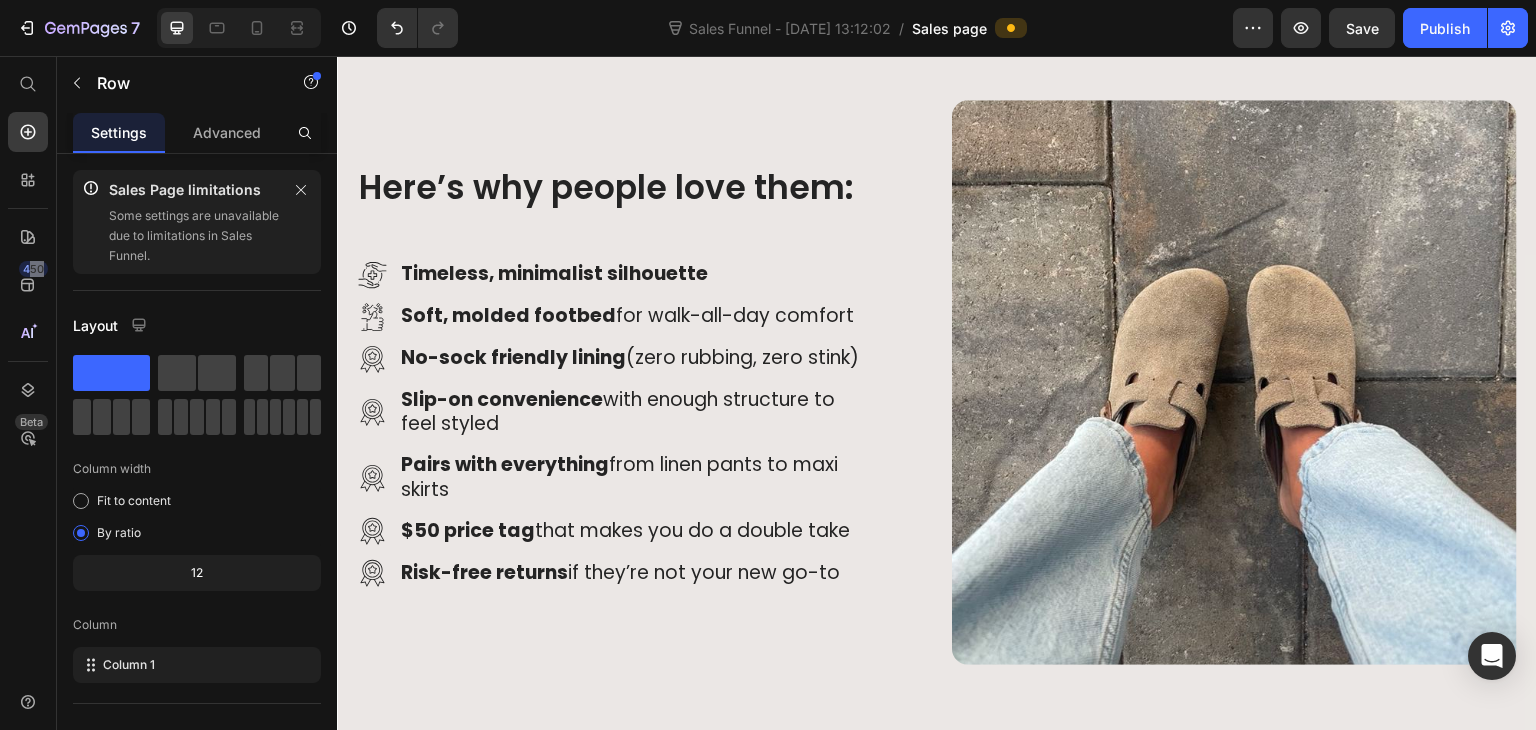scroll, scrollTop: 1900, scrollLeft: 0, axis: vertical 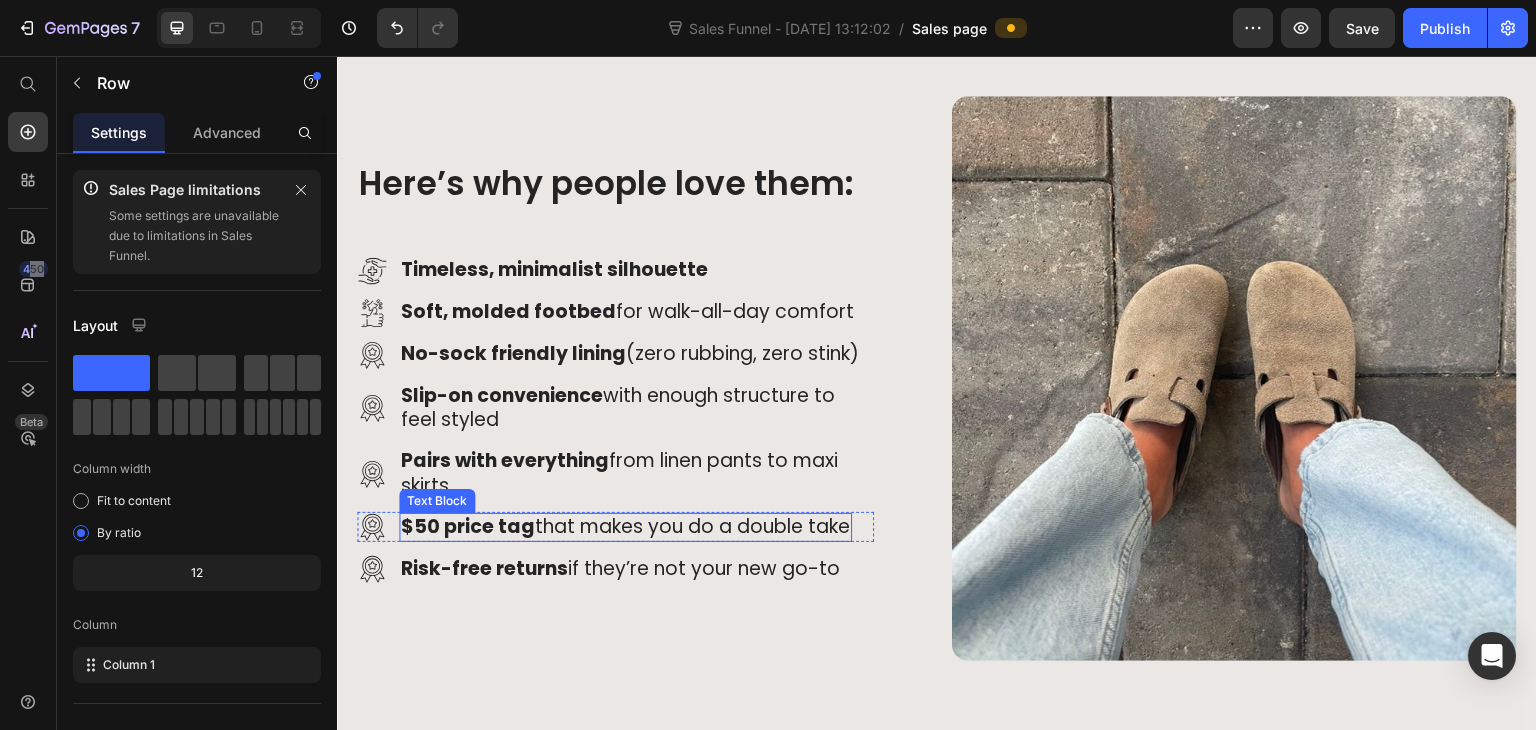 click on "$50 price tag" at bounding box center (468, 526) 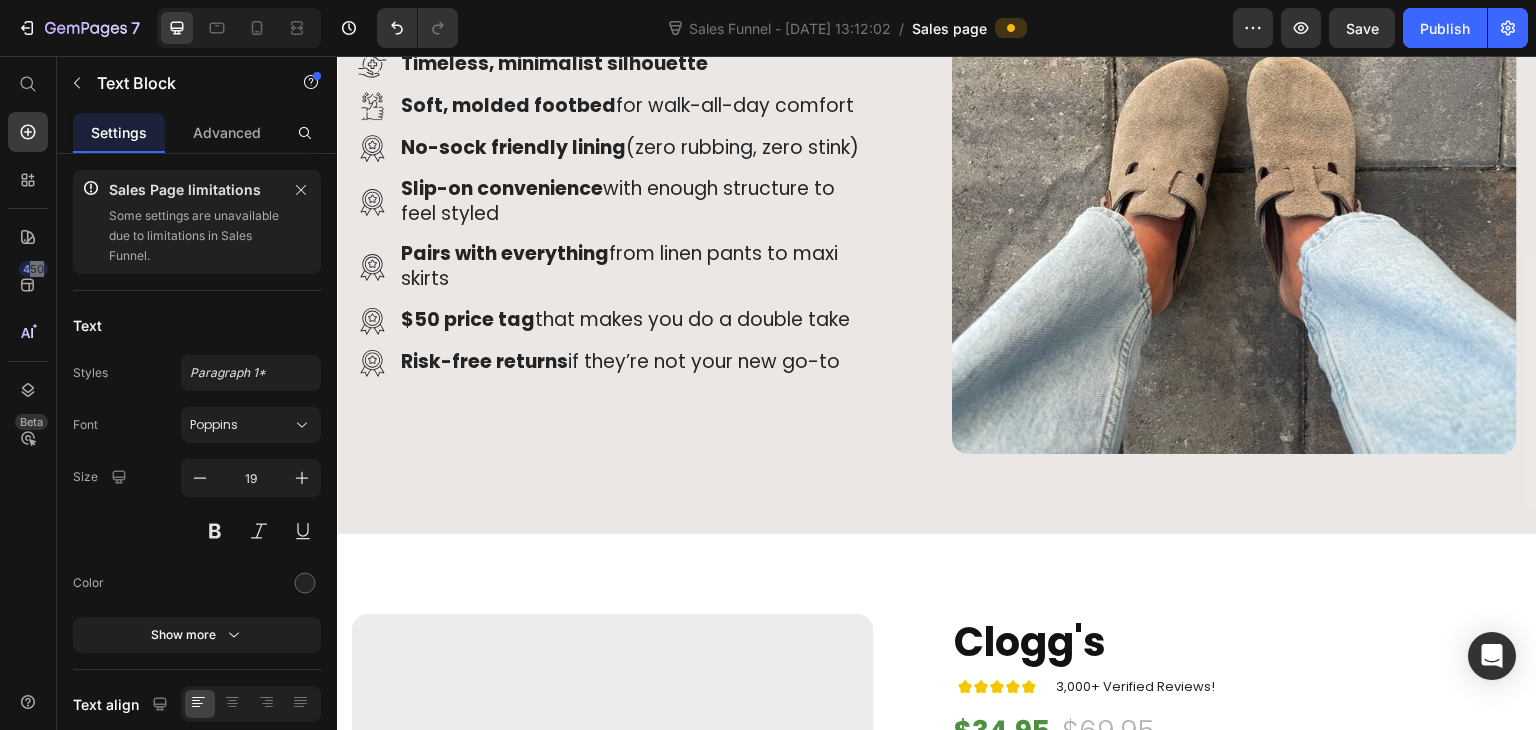 scroll, scrollTop: 2000, scrollLeft: 0, axis: vertical 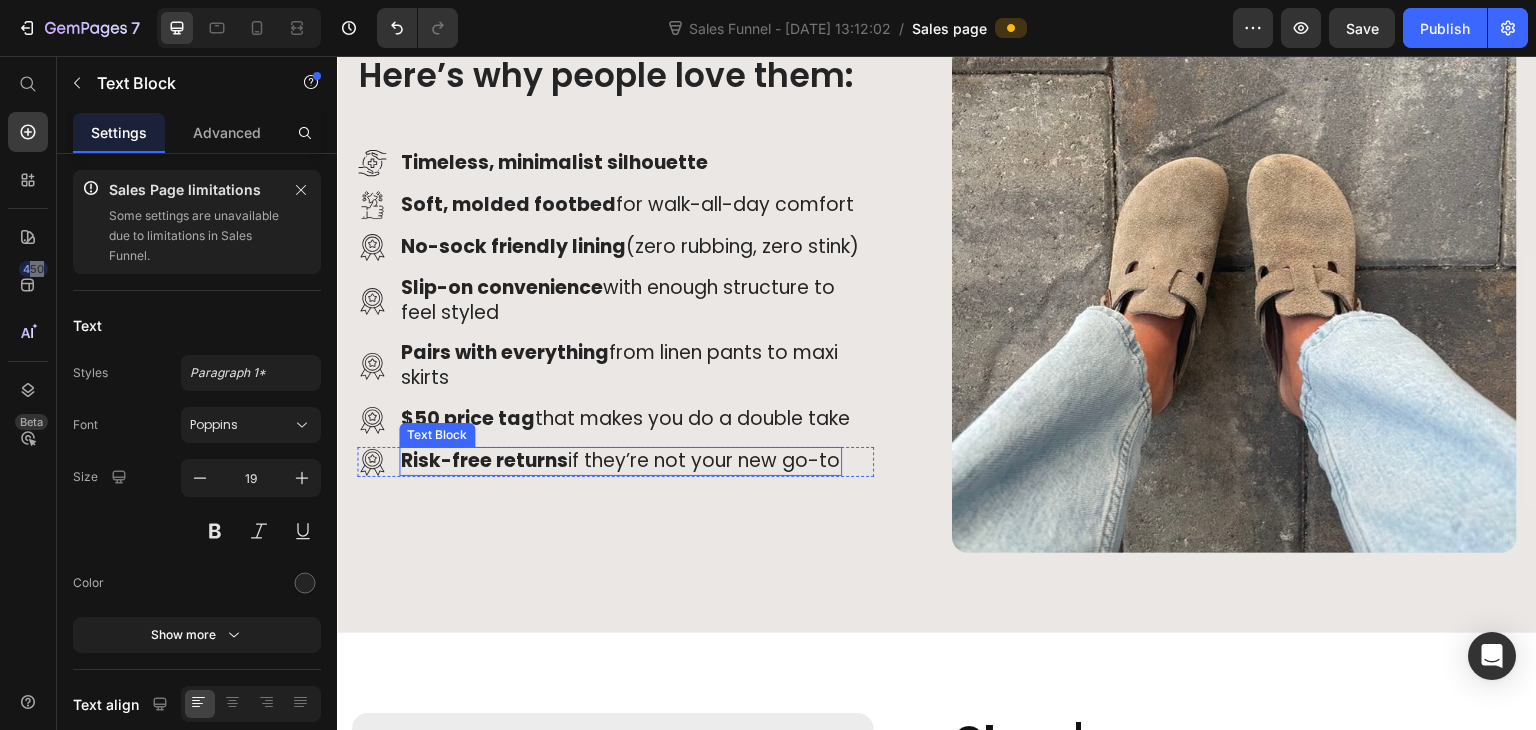 click on "$50 price tag" at bounding box center (468, 418) 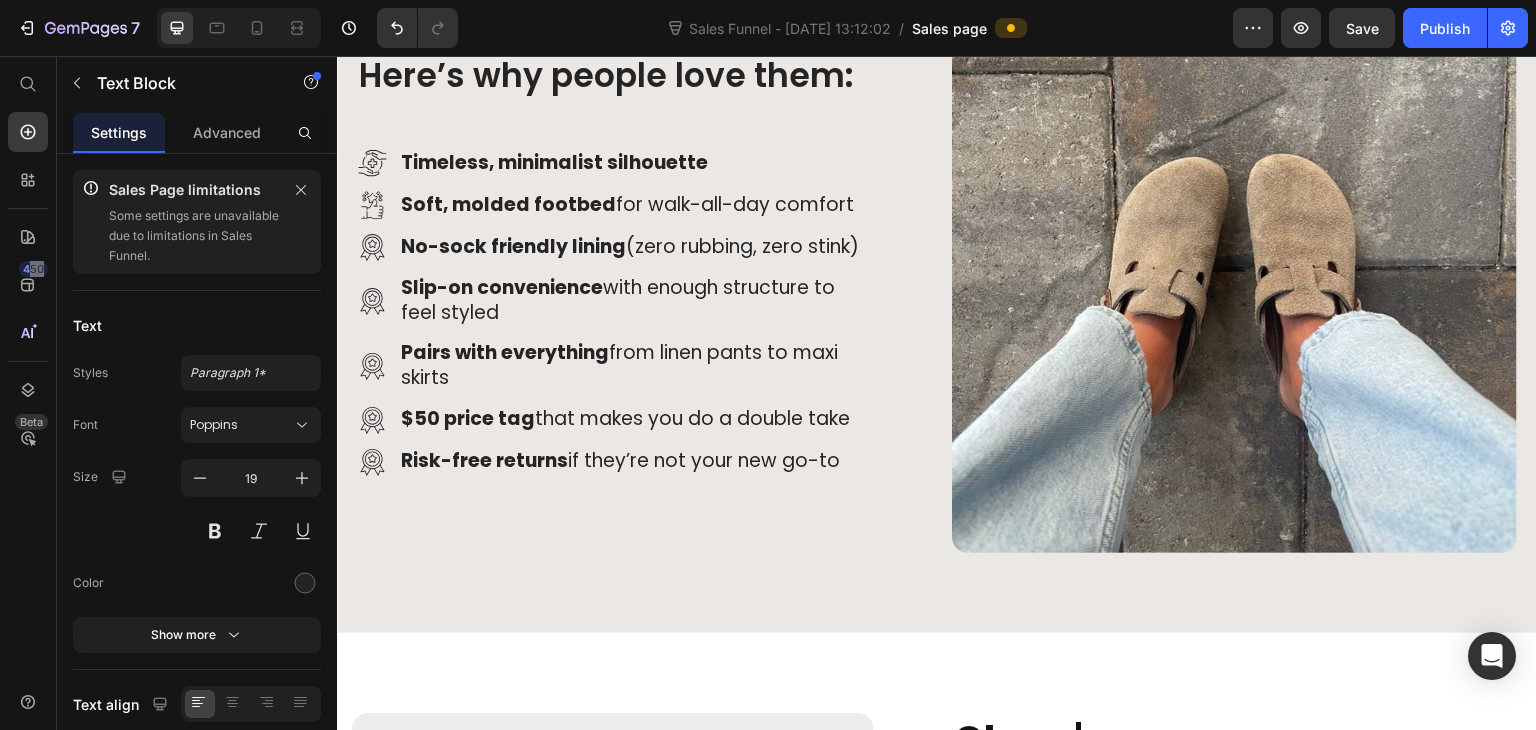 click on "$50 price tag" at bounding box center [468, 418] 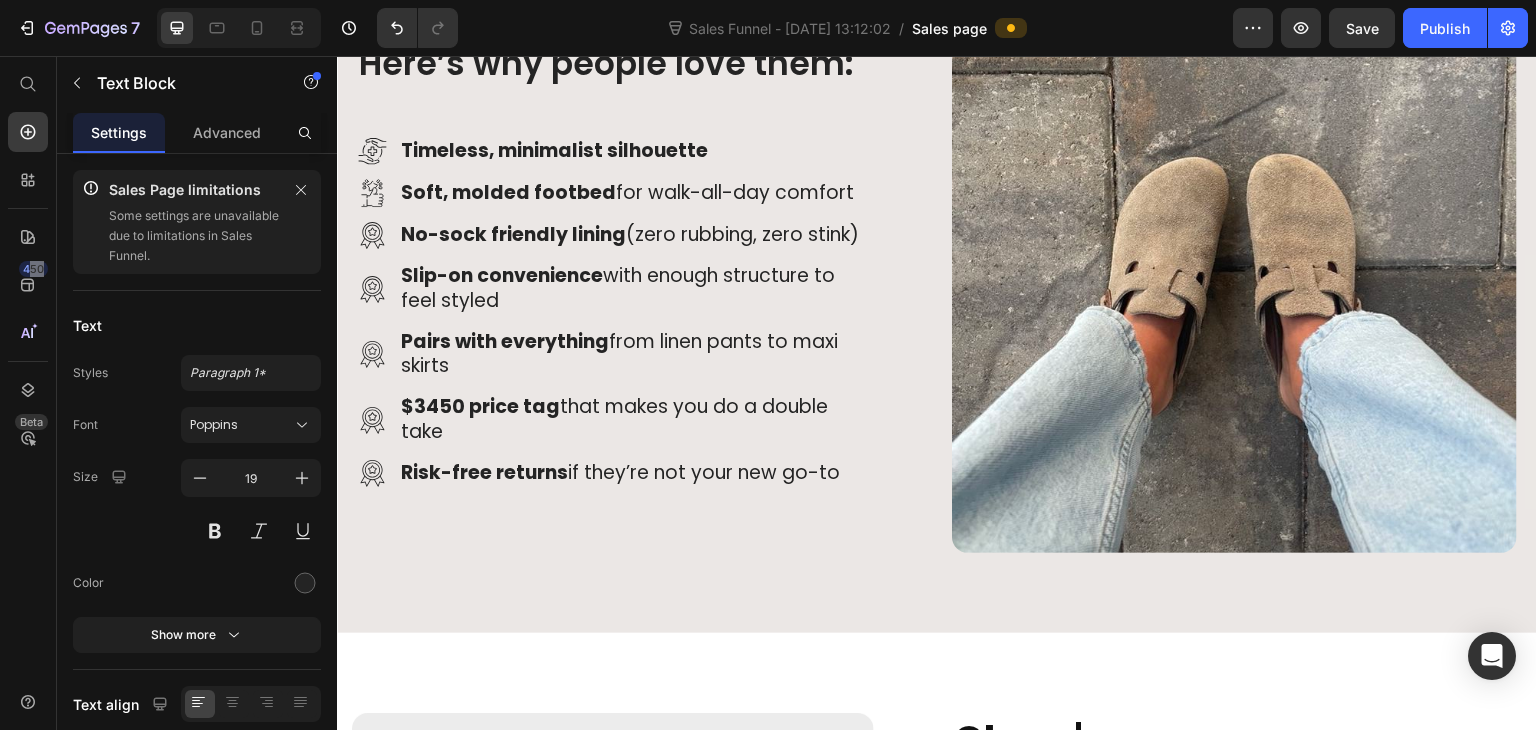 scroll, scrollTop: 1988, scrollLeft: 0, axis: vertical 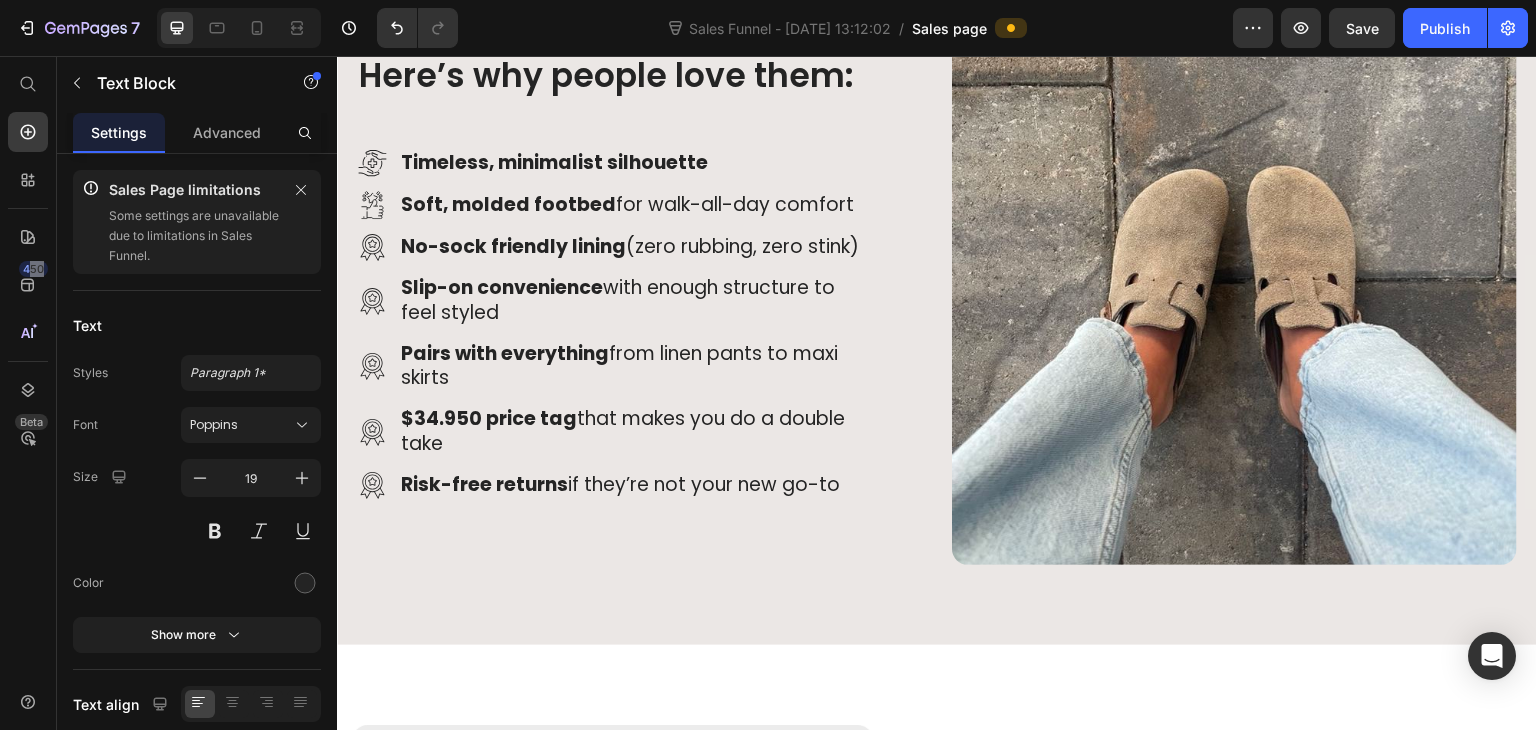 click on "$34.950 price tag" at bounding box center (489, 418) 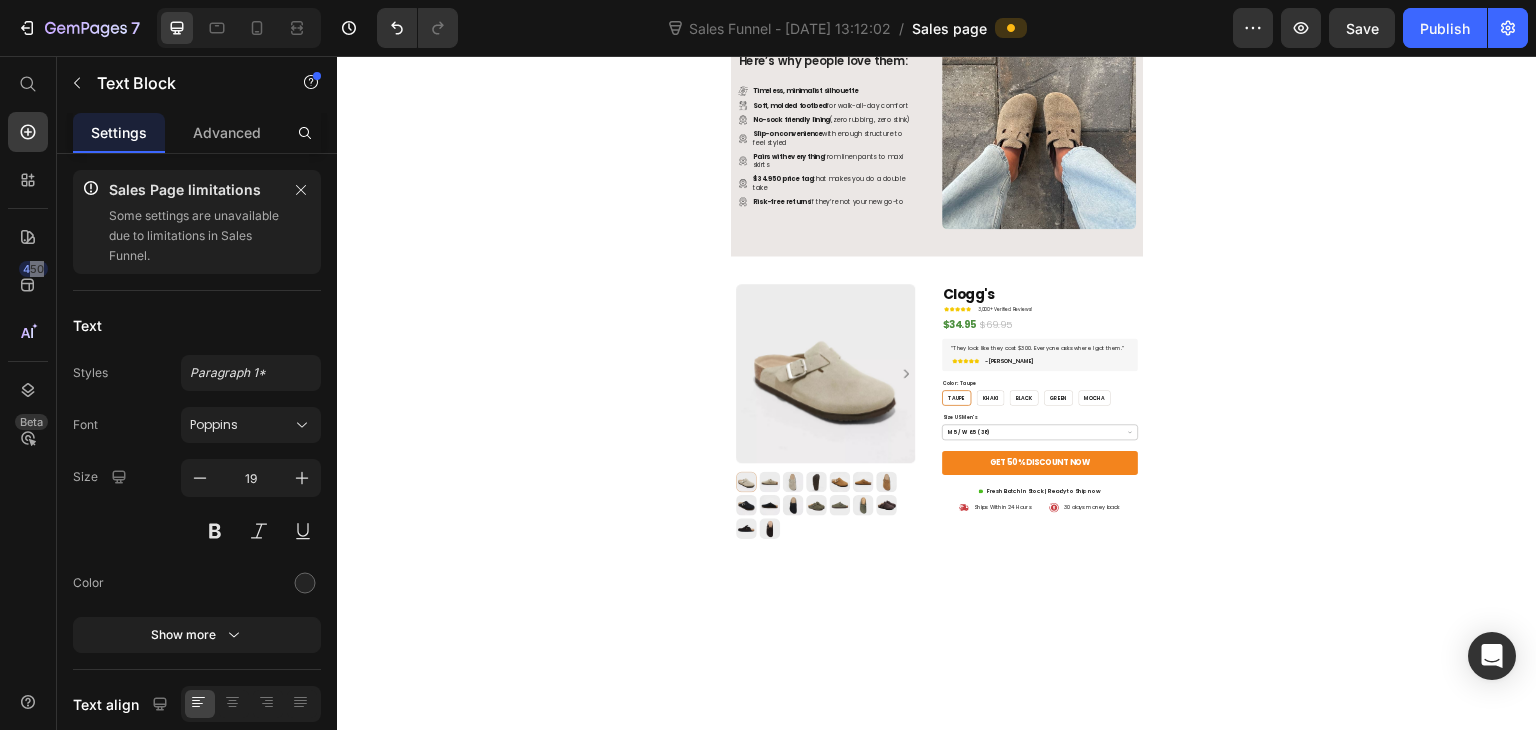 scroll, scrollTop: 1988, scrollLeft: 0, axis: vertical 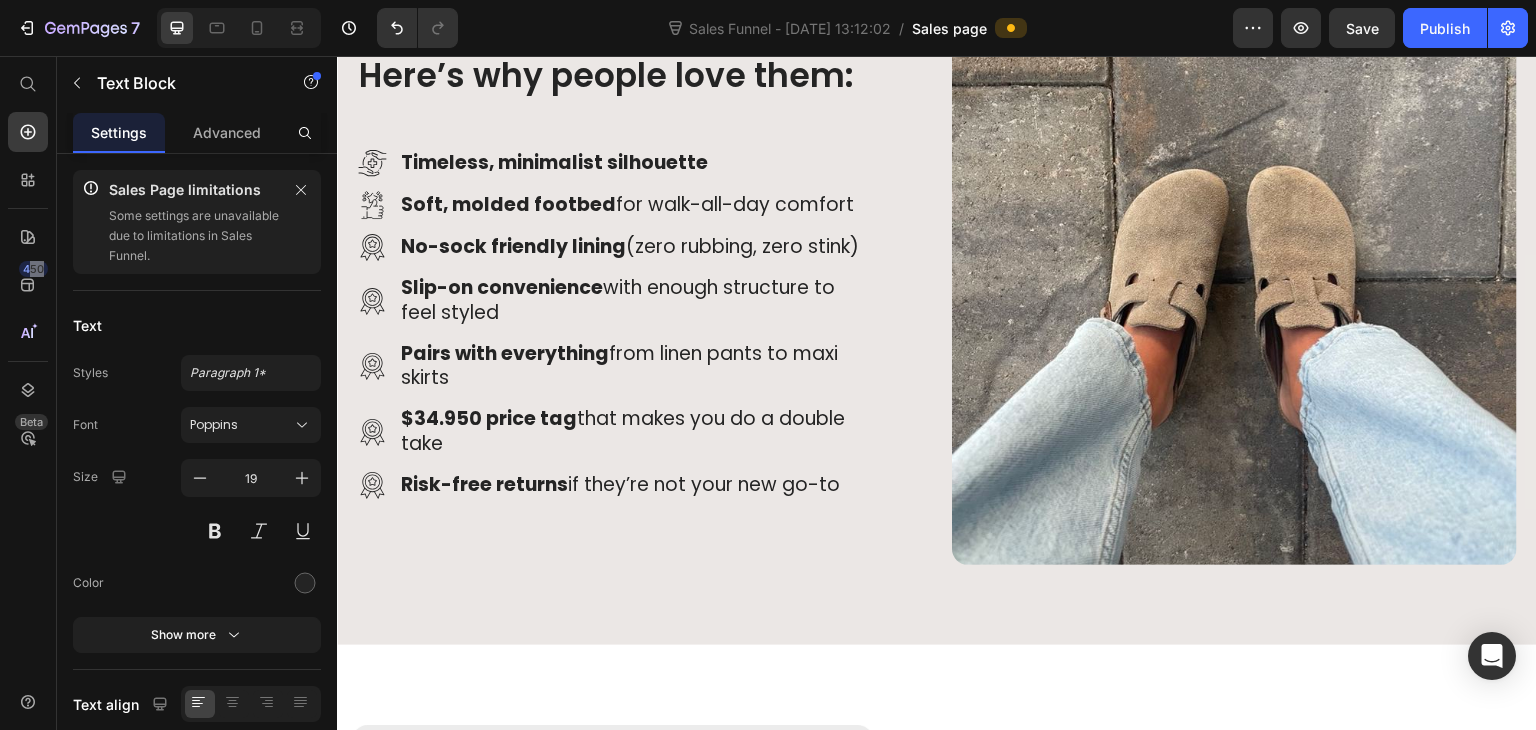 click on "$34.950 price tag" at bounding box center [489, 418] 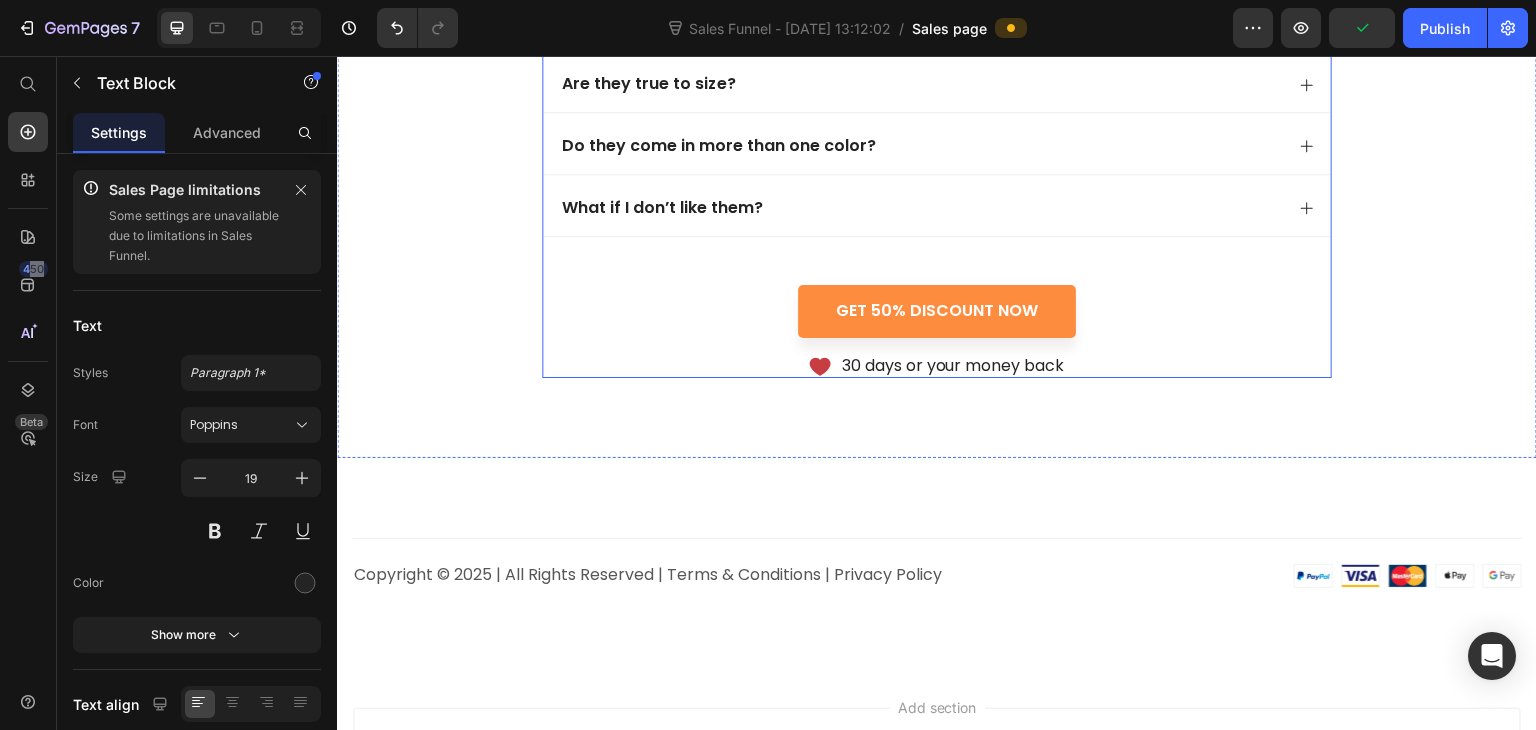 scroll, scrollTop: 5184, scrollLeft: 0, axis: vertical 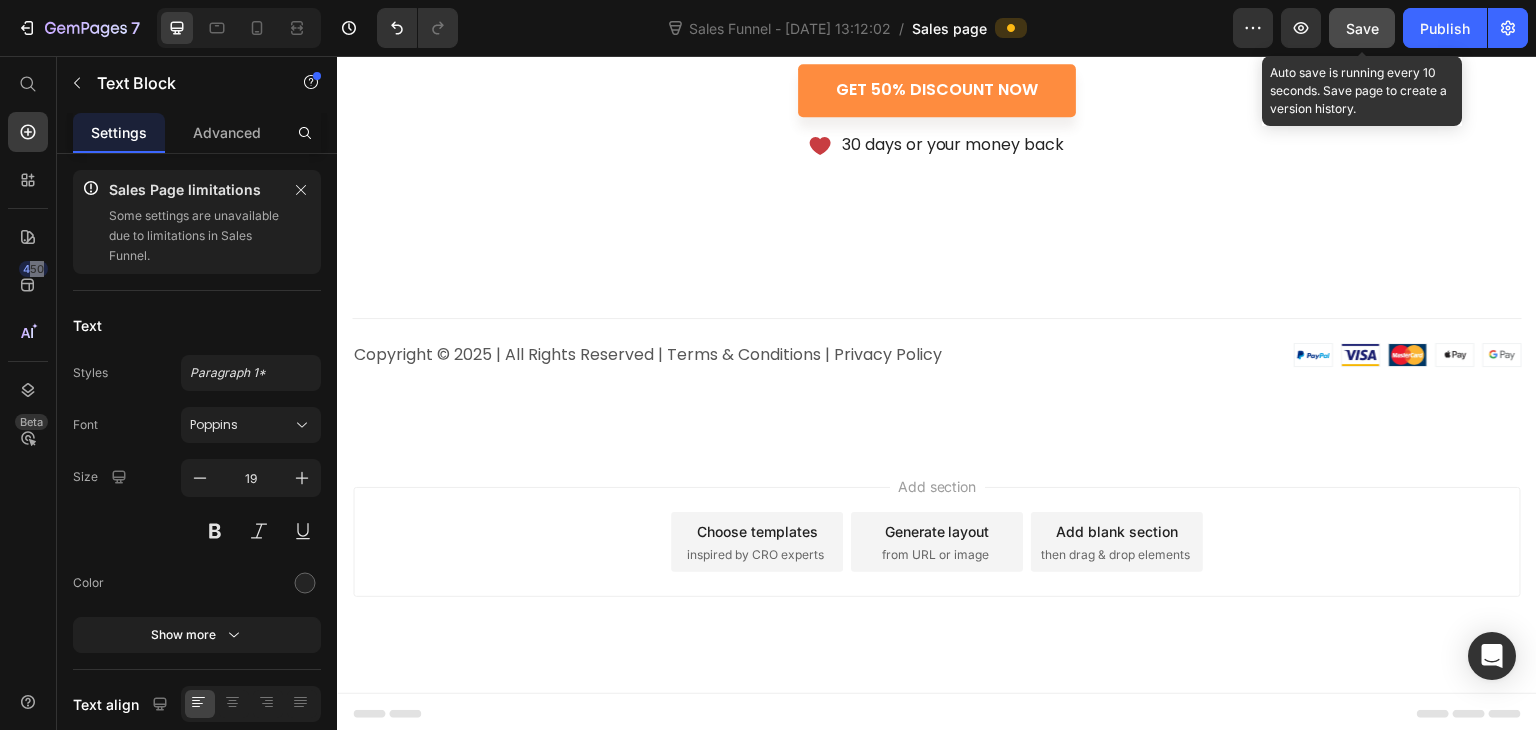 click on "Save" at bounding box center (1362, 28) 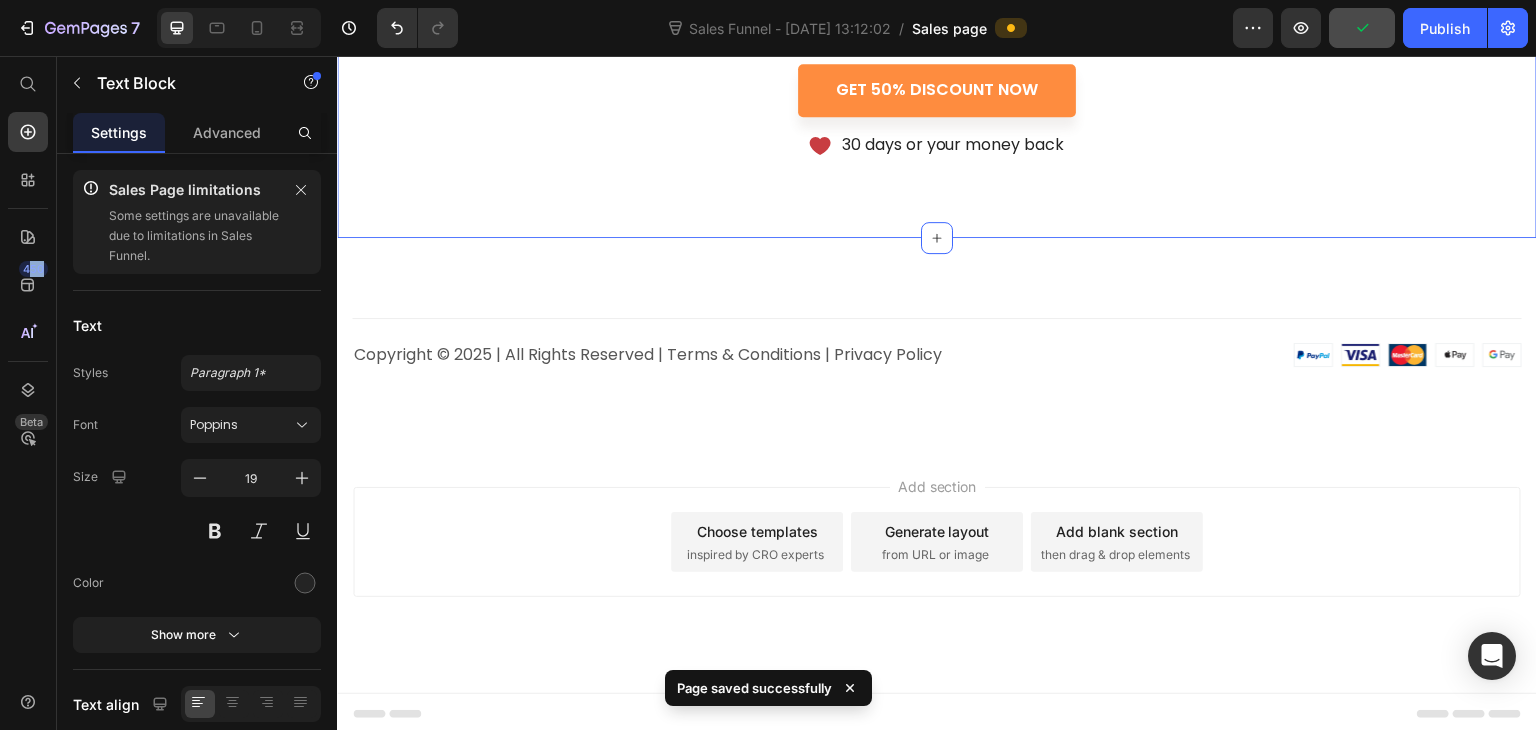 type 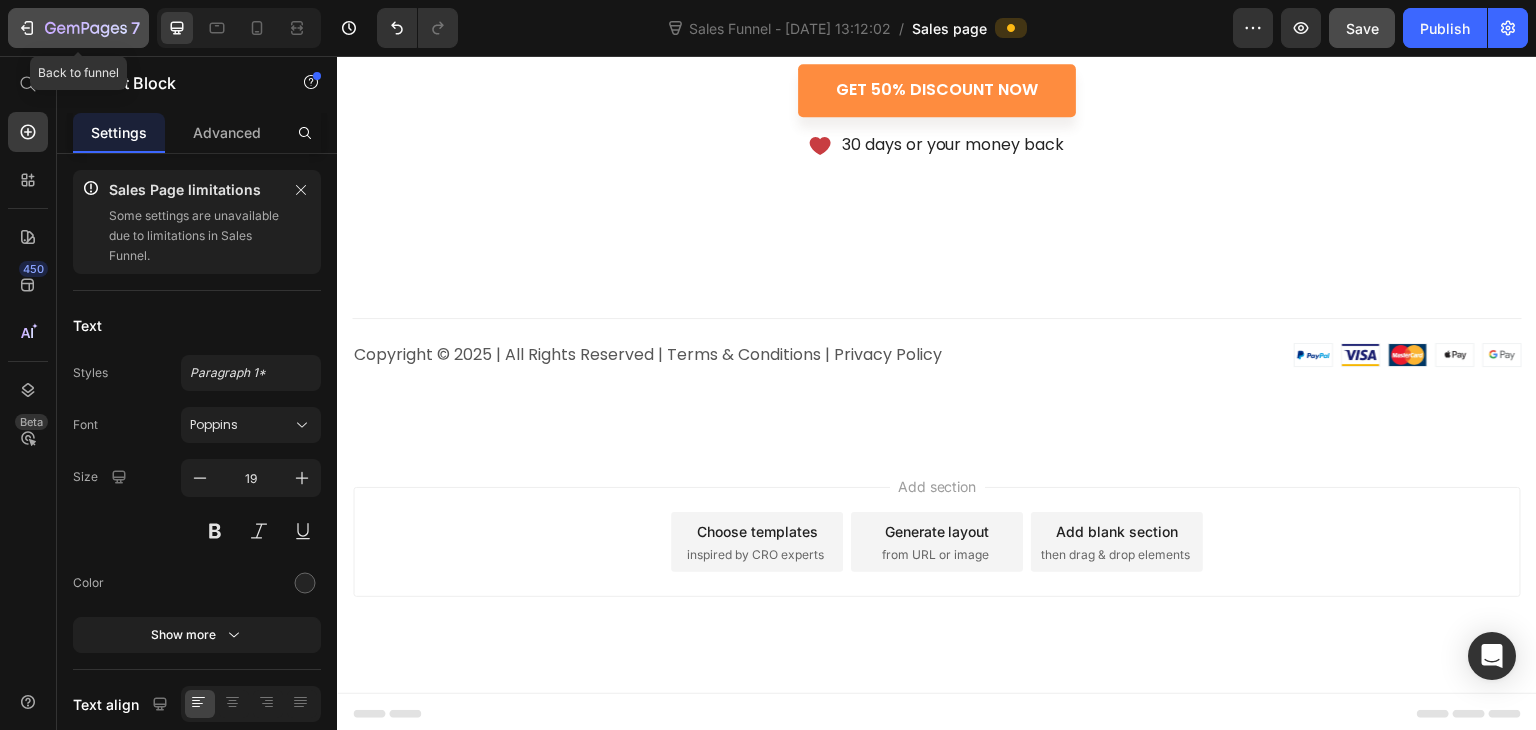 click on "7" at bounding box center (78, 28) 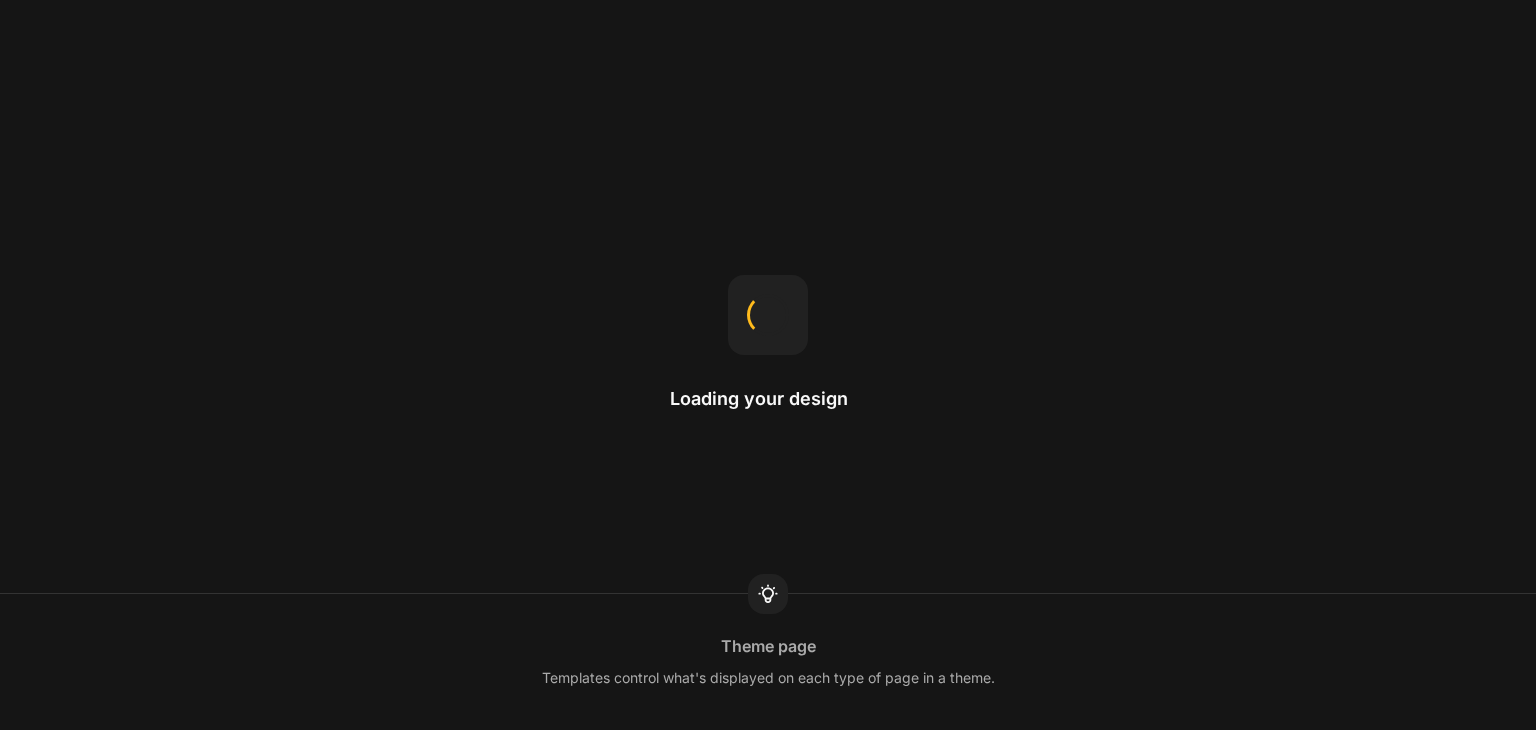 scroll, scrollTop: 0, scrollLeft: 0, axis: both 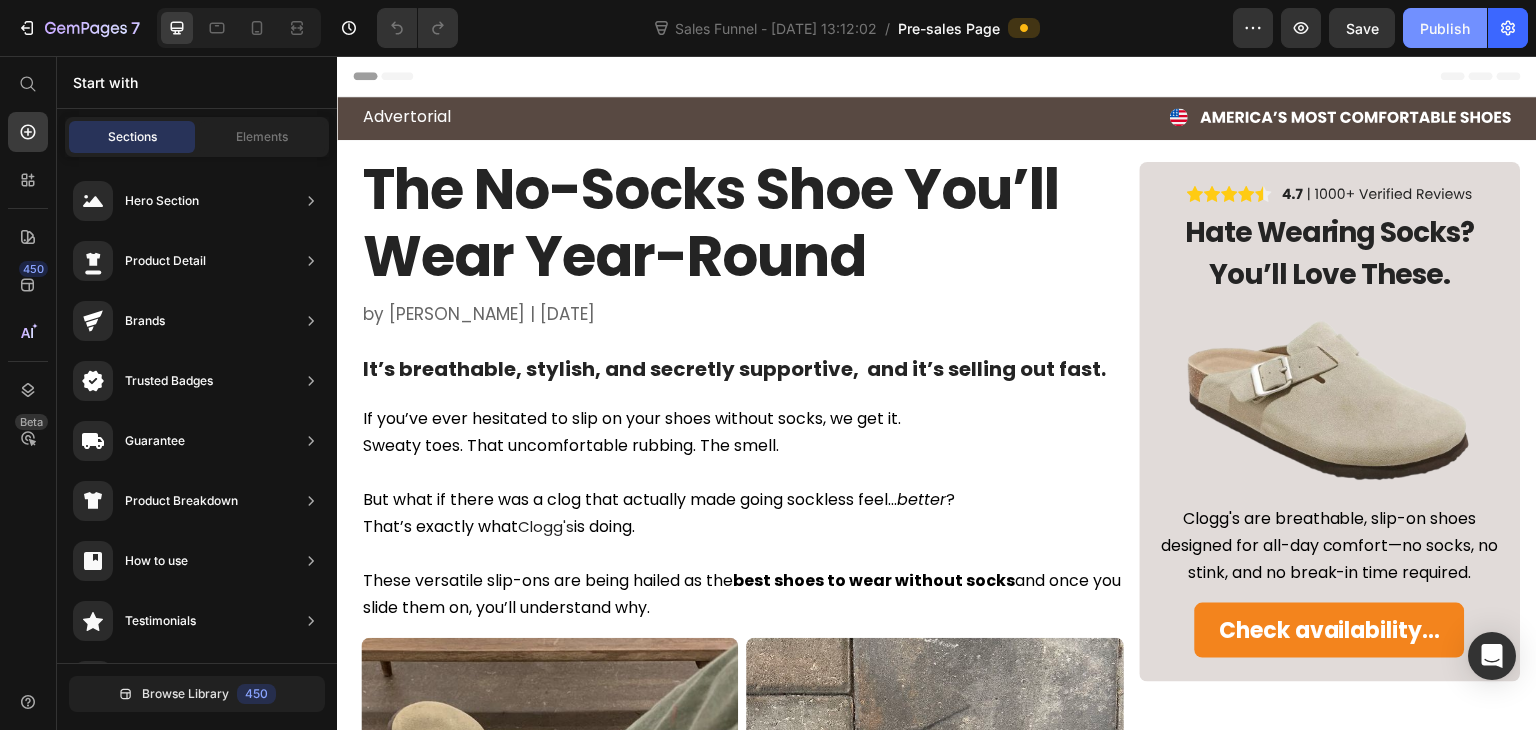 click on "Publish" 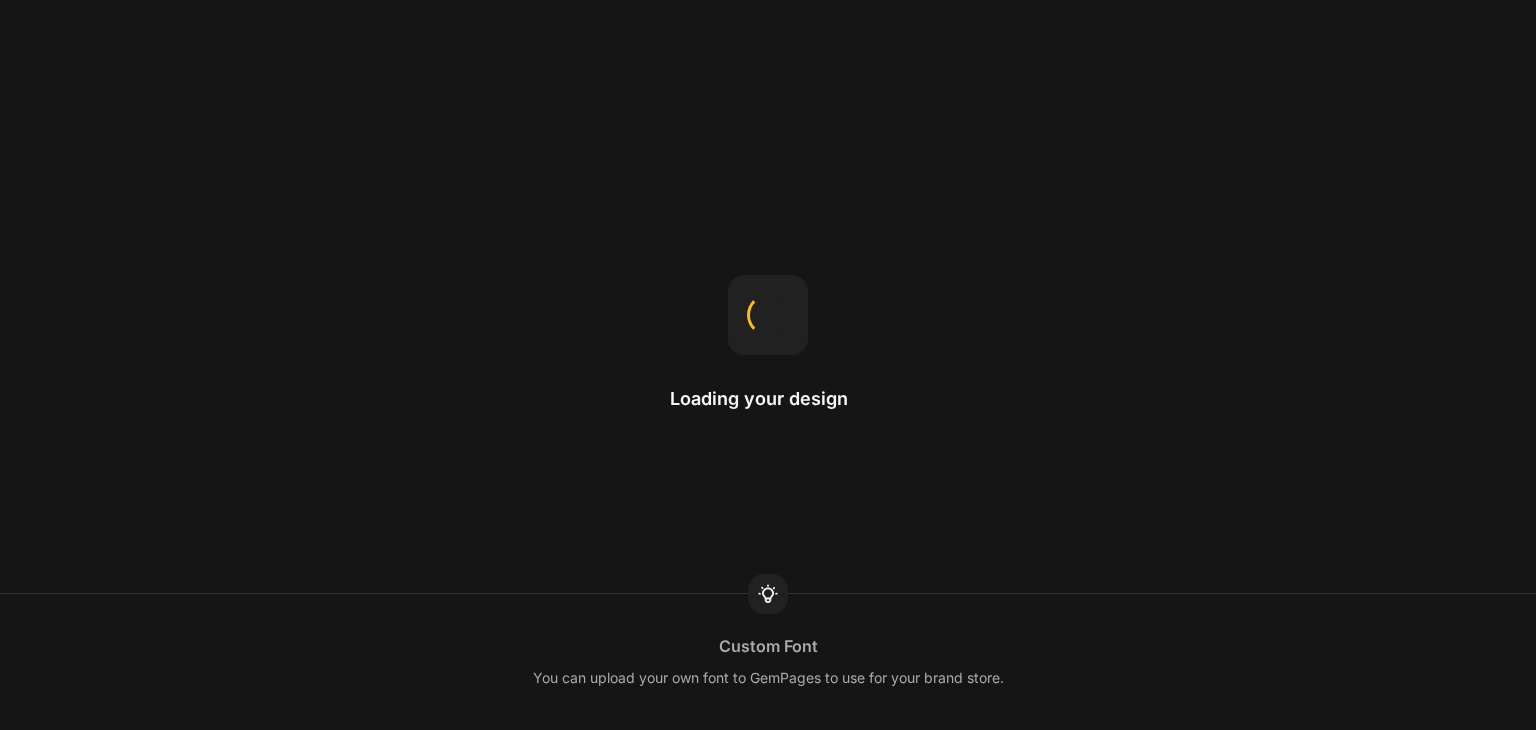 scroll, scrollTop: 0, scrollLeft: 0, axis: both 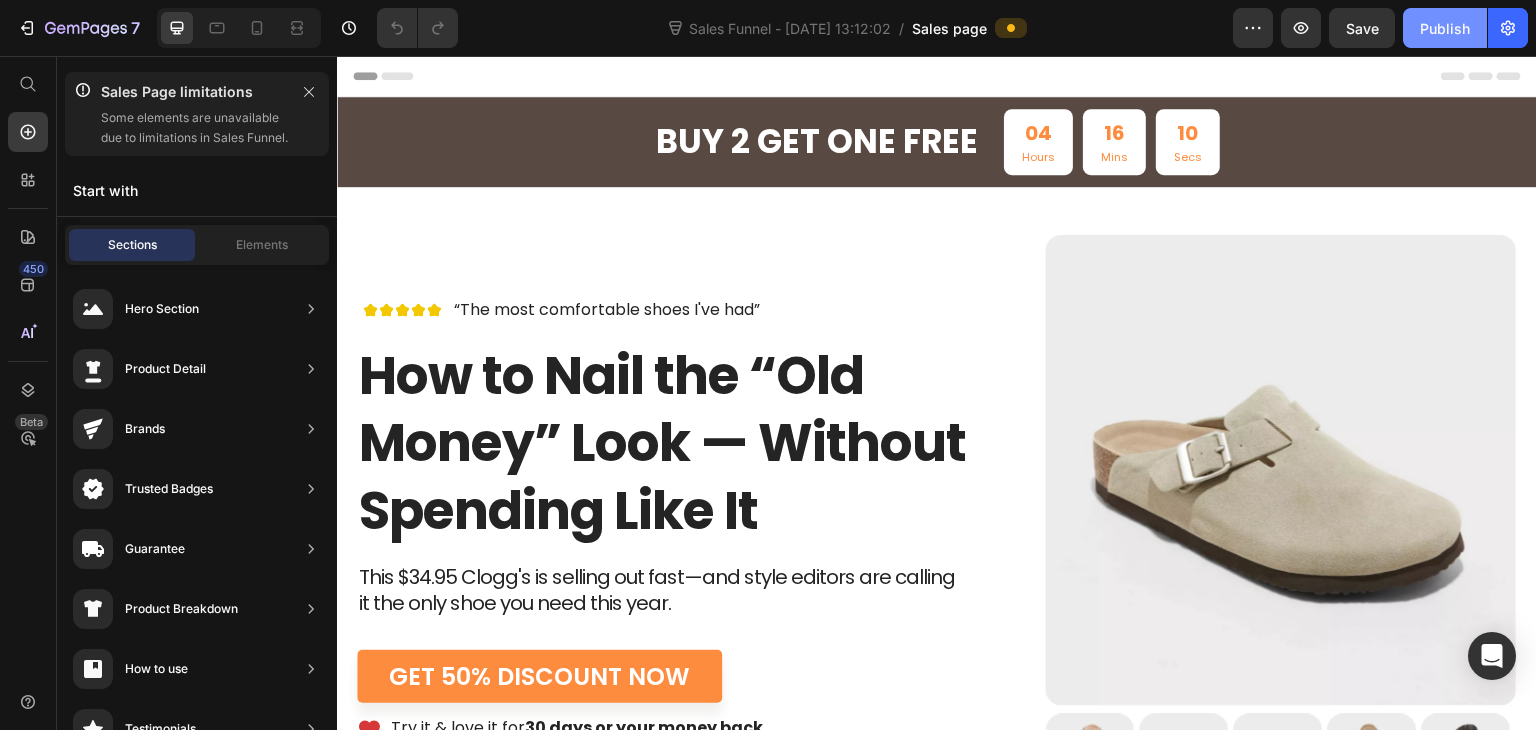 drag, startPoint x: 1459, startPoint y: 41, endPoint x: 1448, endPoint y: 41, distance: 11 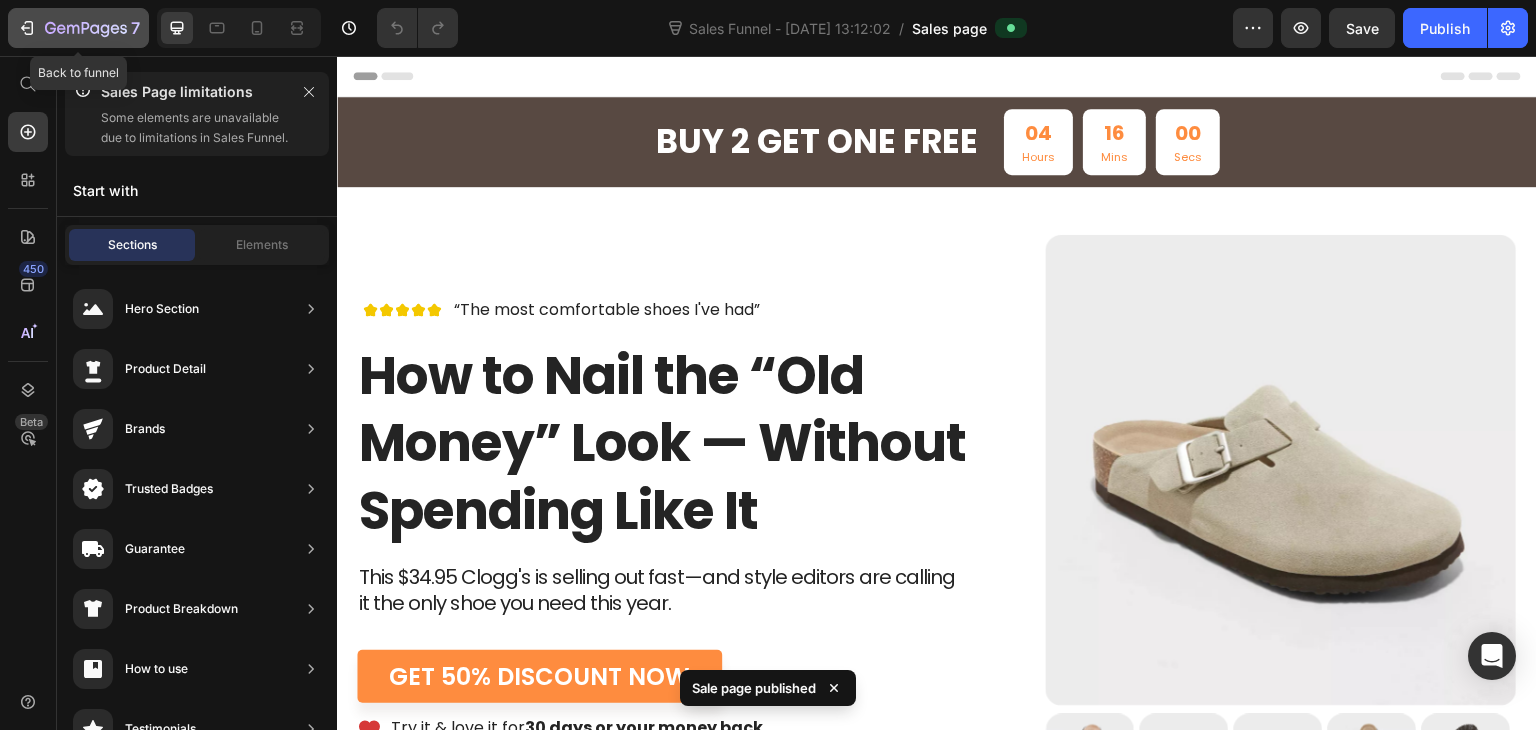 click 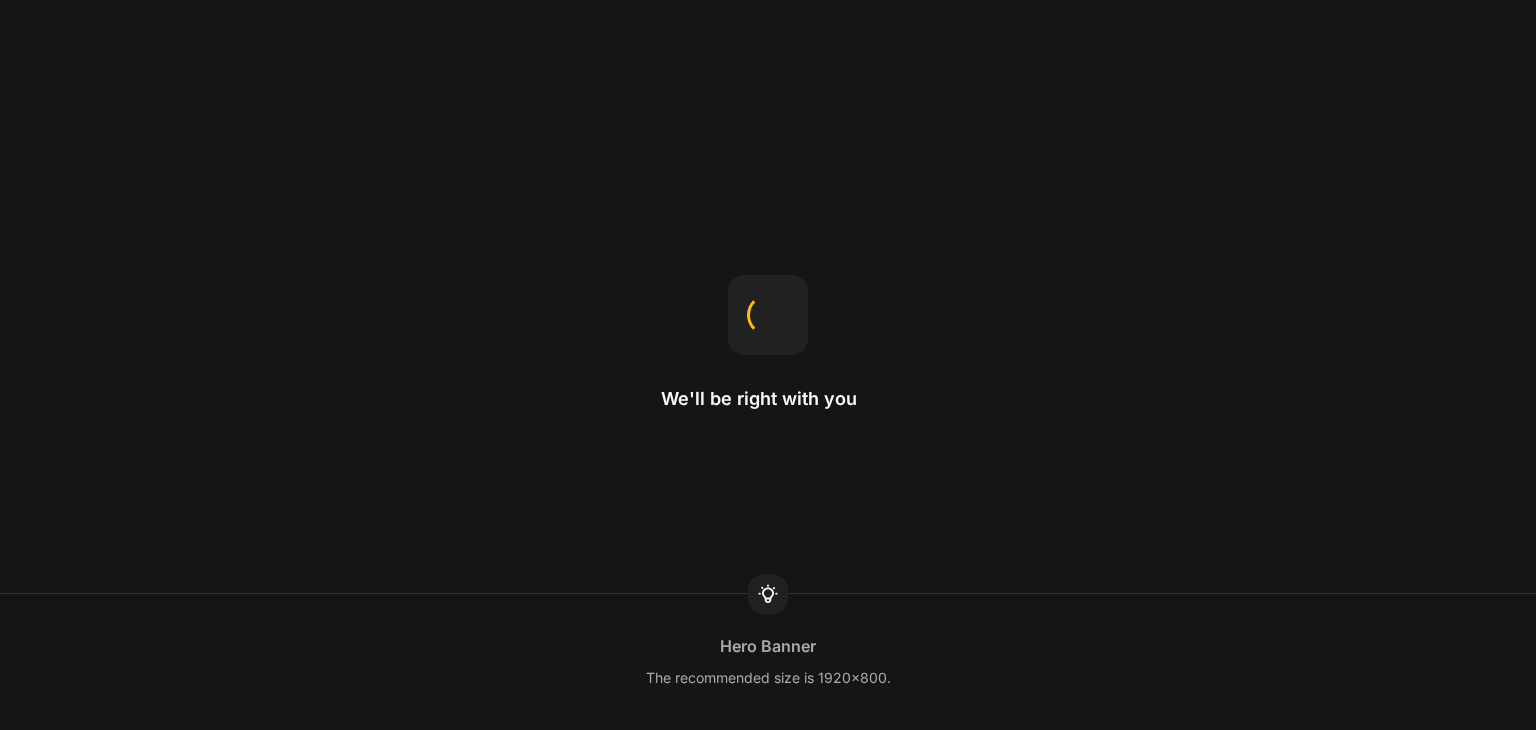 scroll, scrollTop: 0, scrollLeft: 0, axis: both 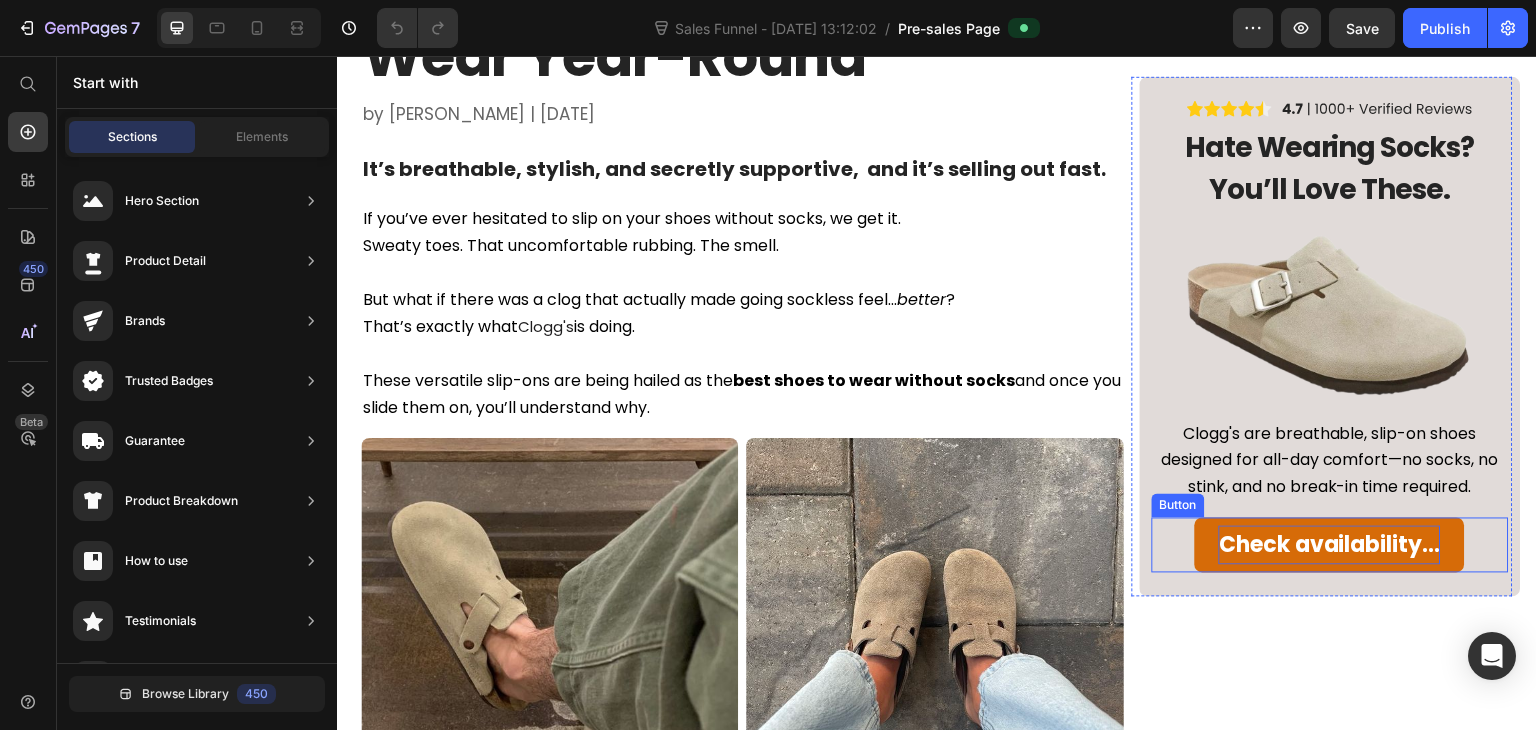 click on "Check availability..." at bounding box center [1330, 545] 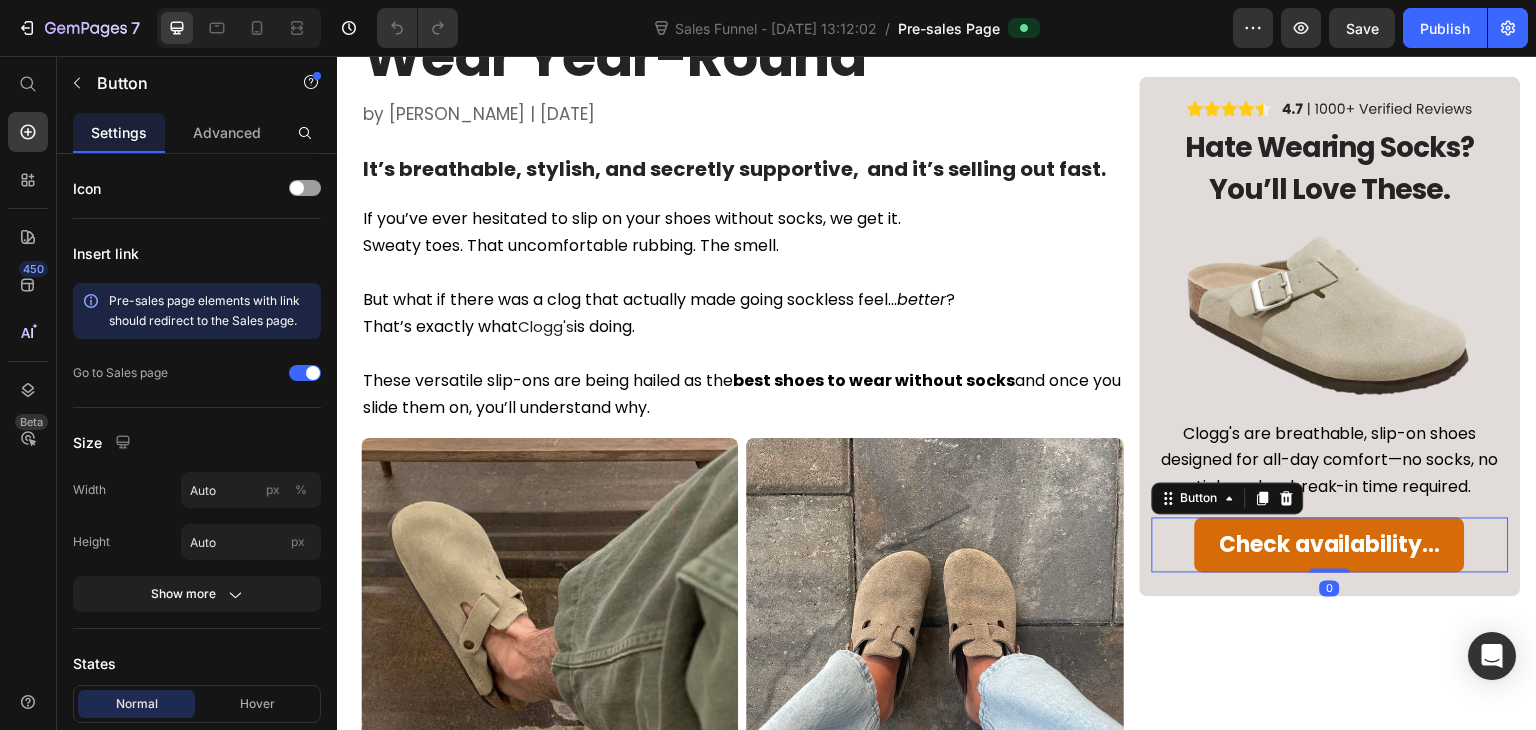 click on "Check availability..." at bounding box center [1330, 545] 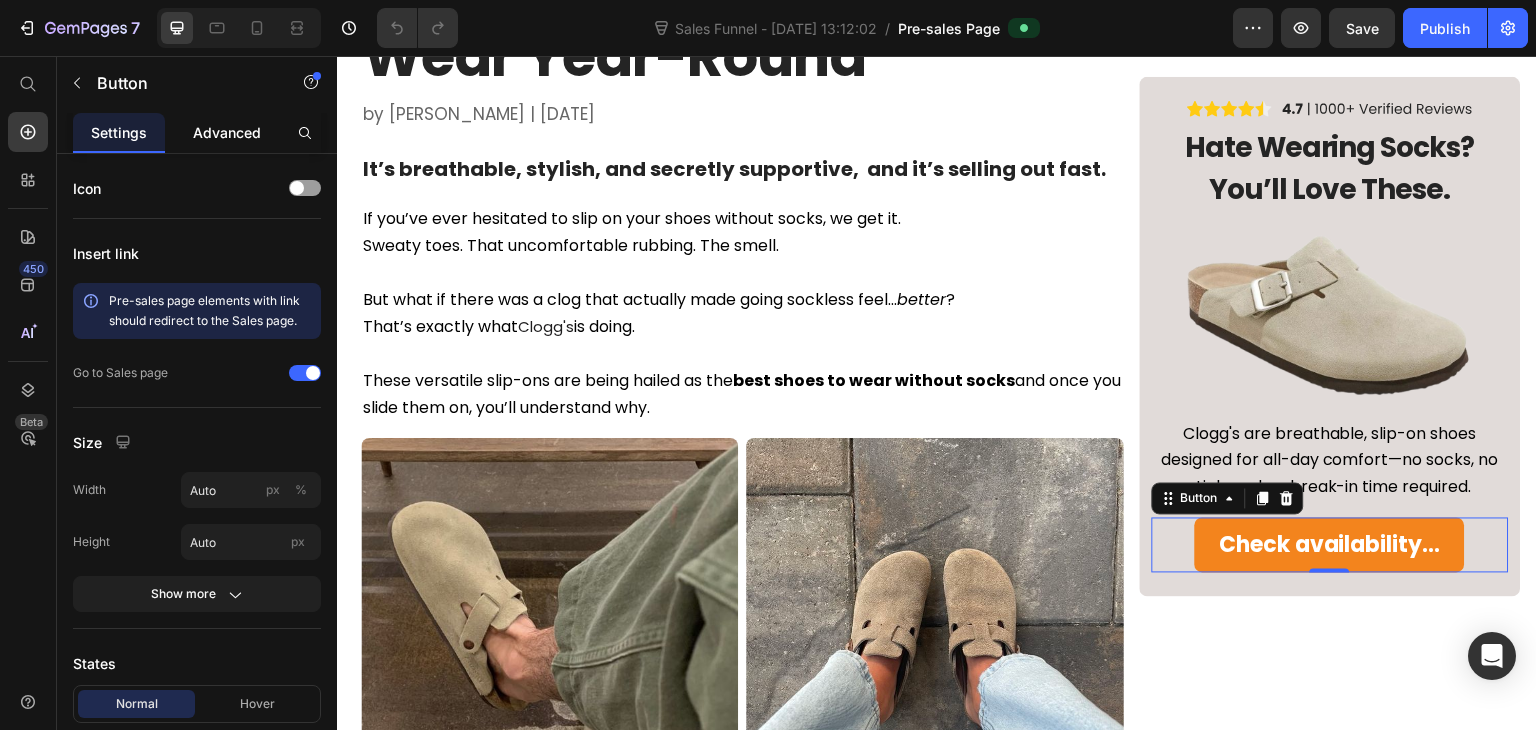 click on "Advanced" 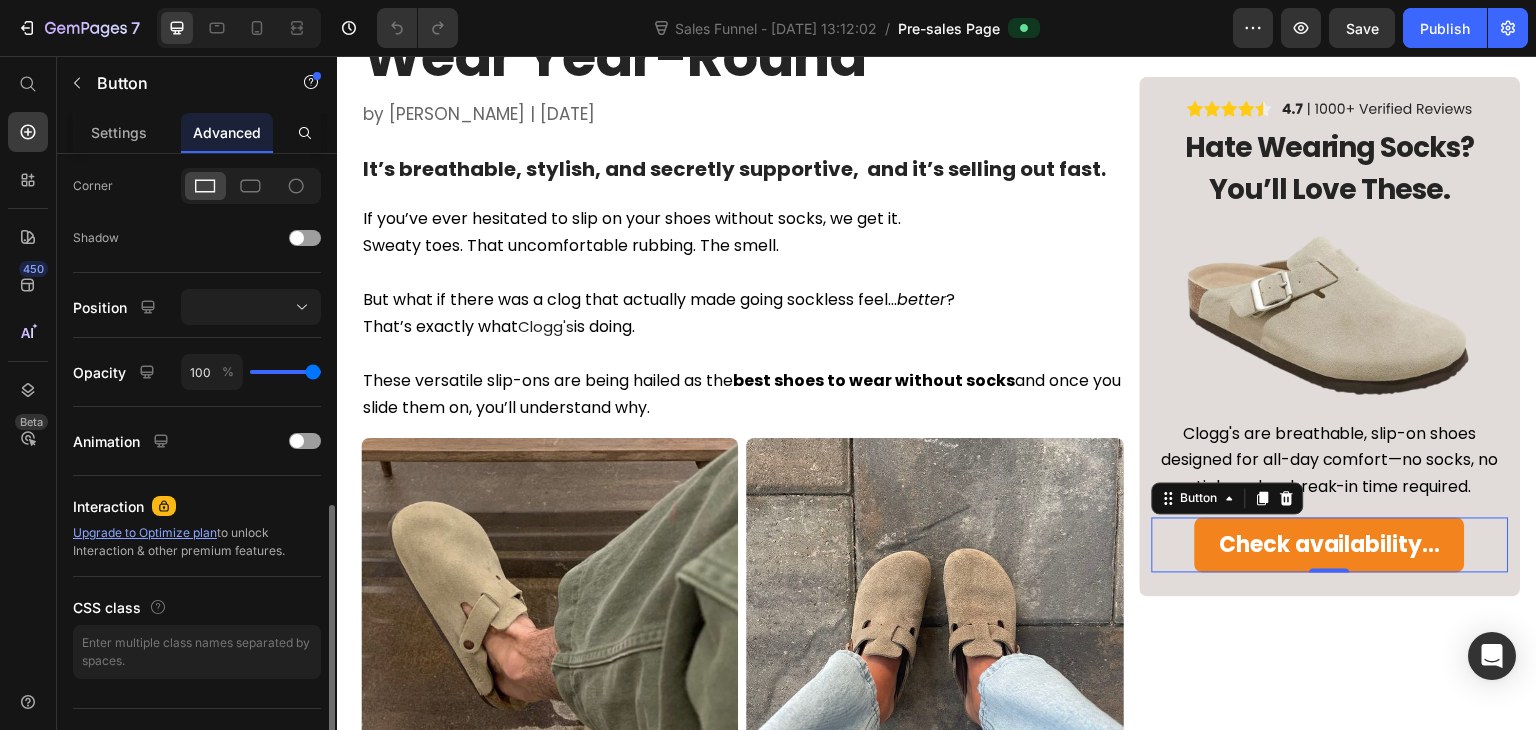 scroll, scrollTop: 634, scrollLeft: 0, axis: vertical 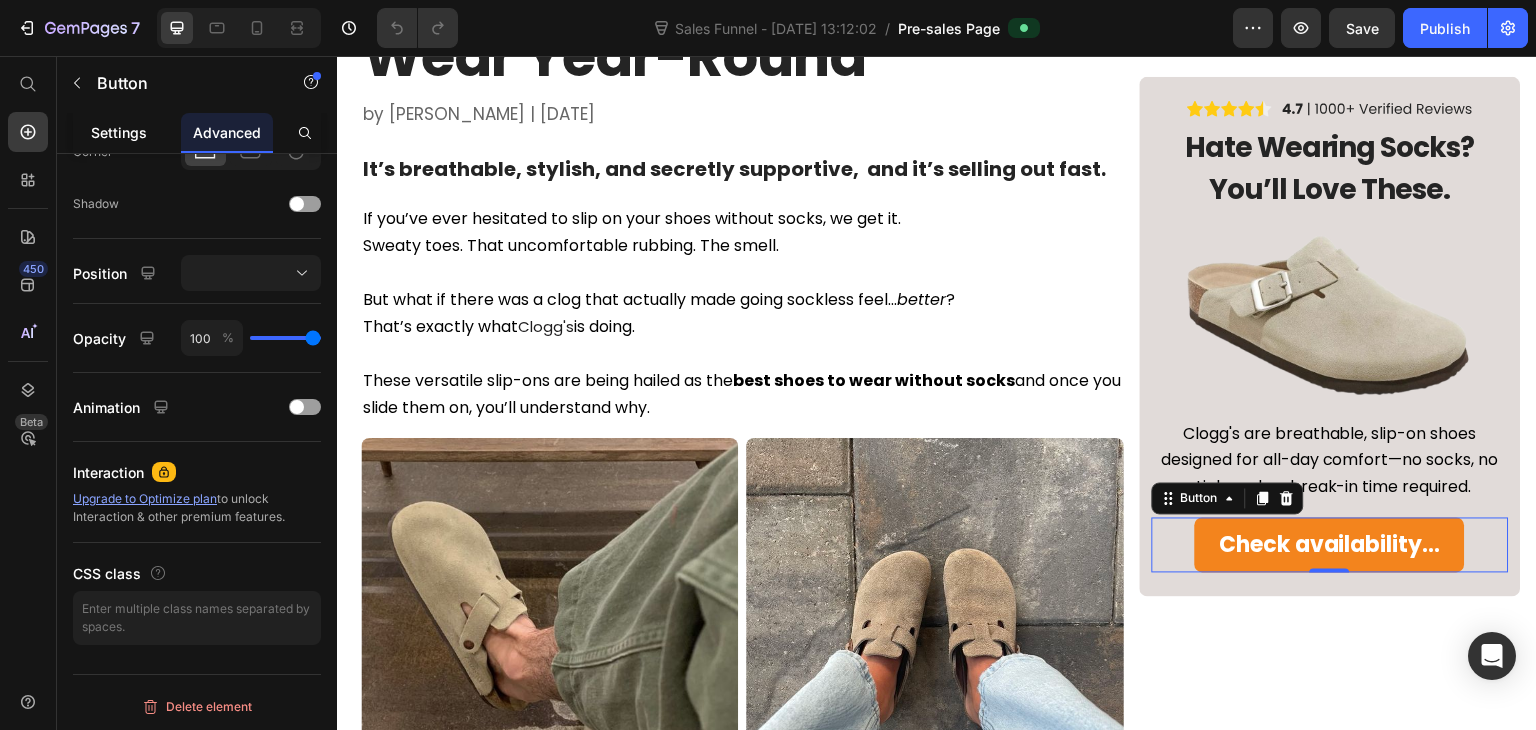 click on "Settings" at bounding box center (119, 132) 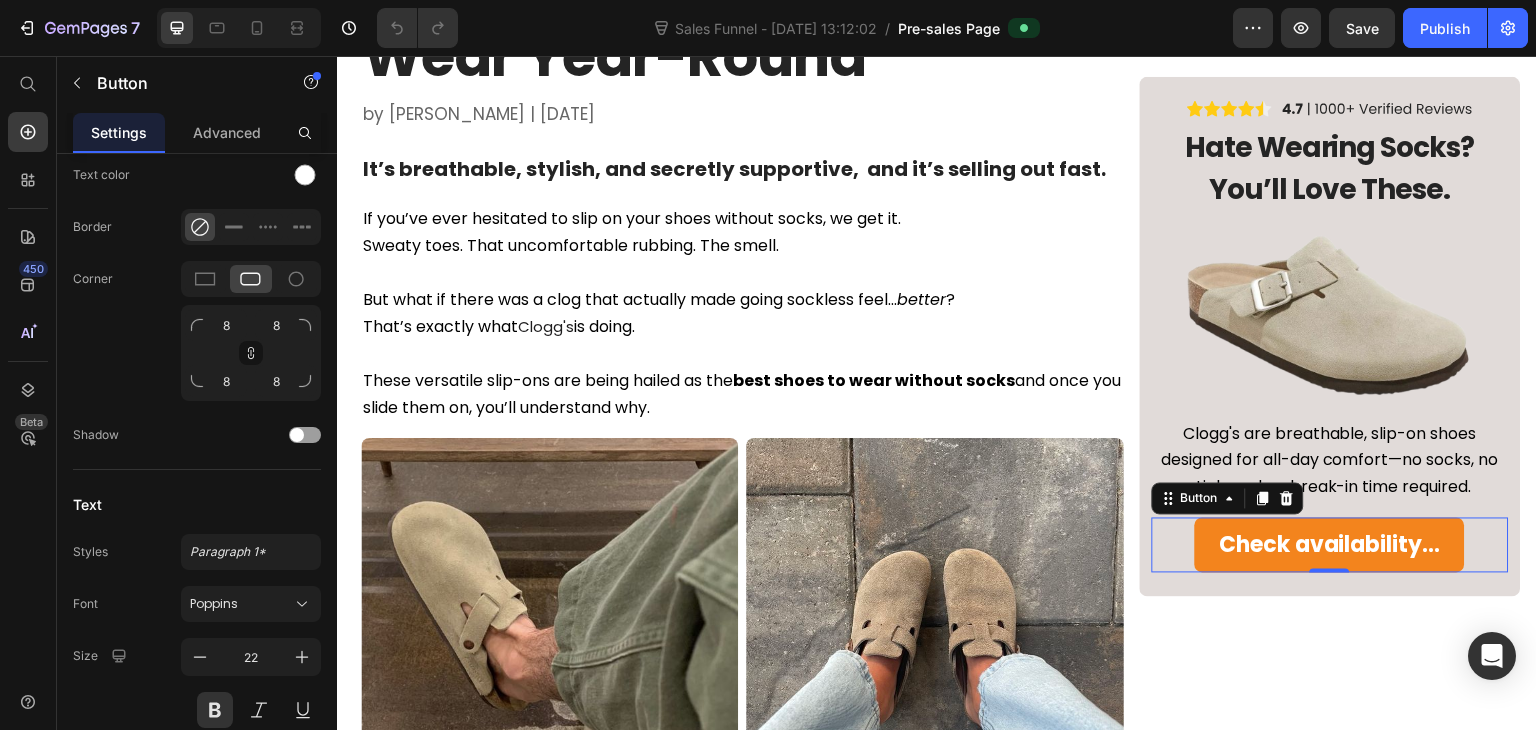 scroll, scrollTop: 0, scrollLeft: 0, axis: both 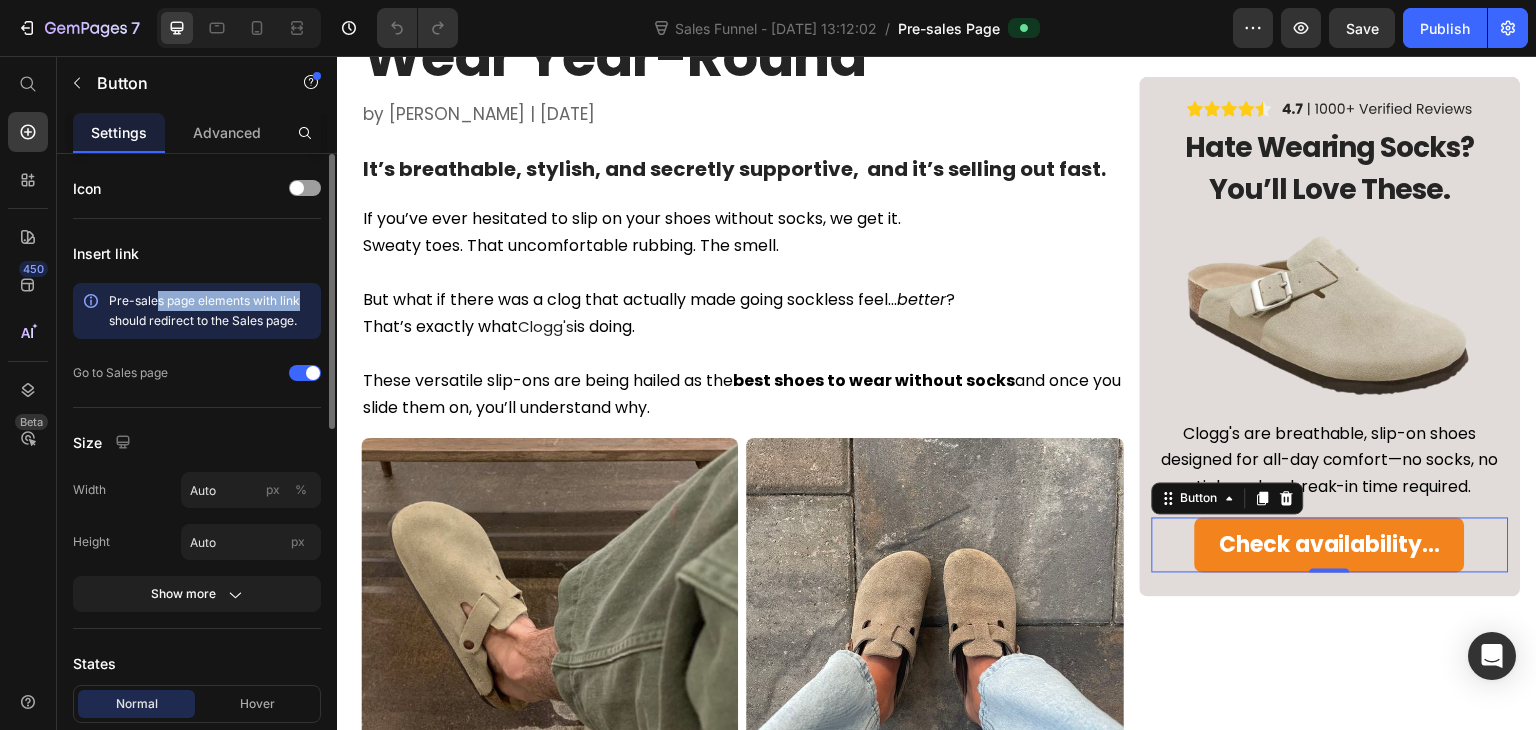 drag, startPoint x: 150, startPoint y: 299, endPoint x: 293, endPoint y: 305, distance: 143.12582 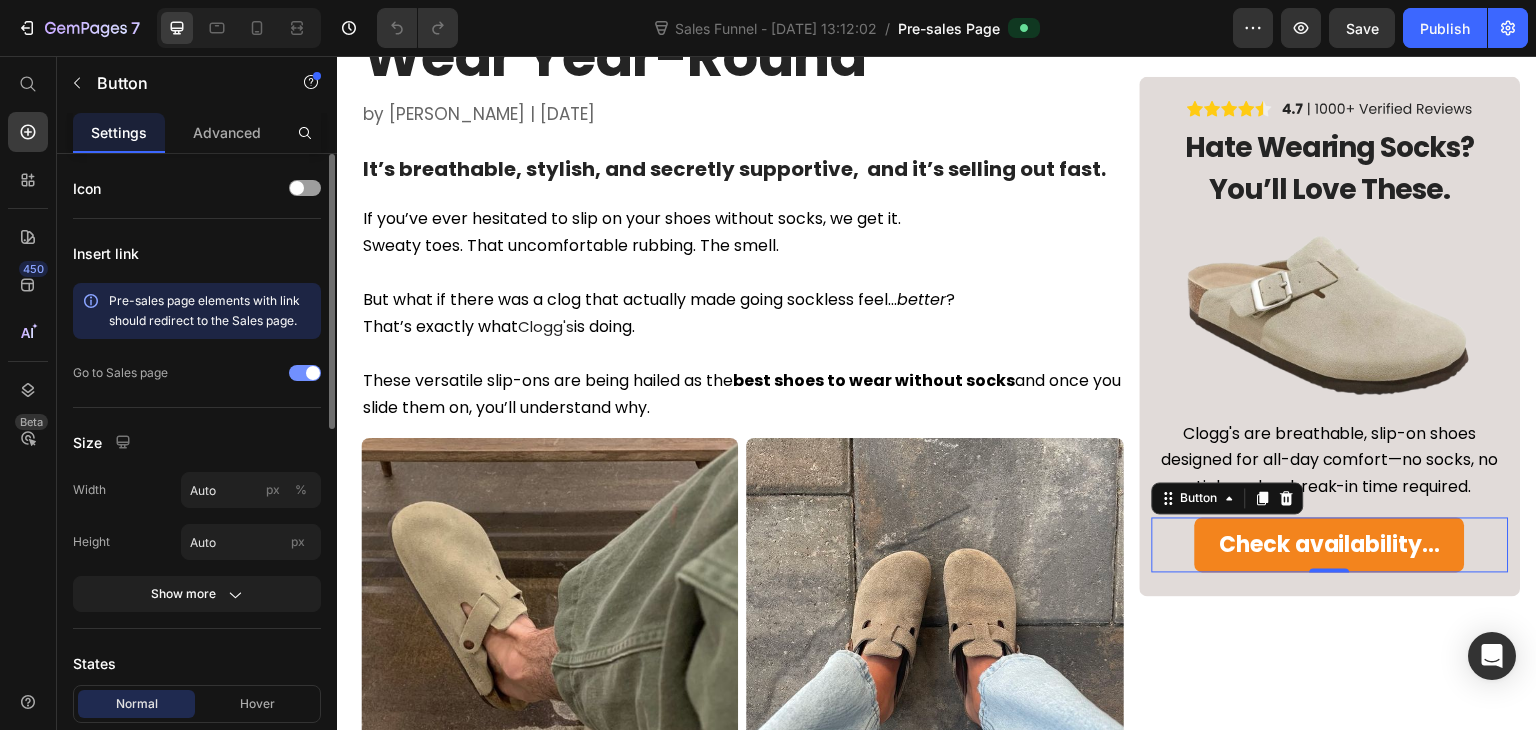 click on "Go to Sales page" 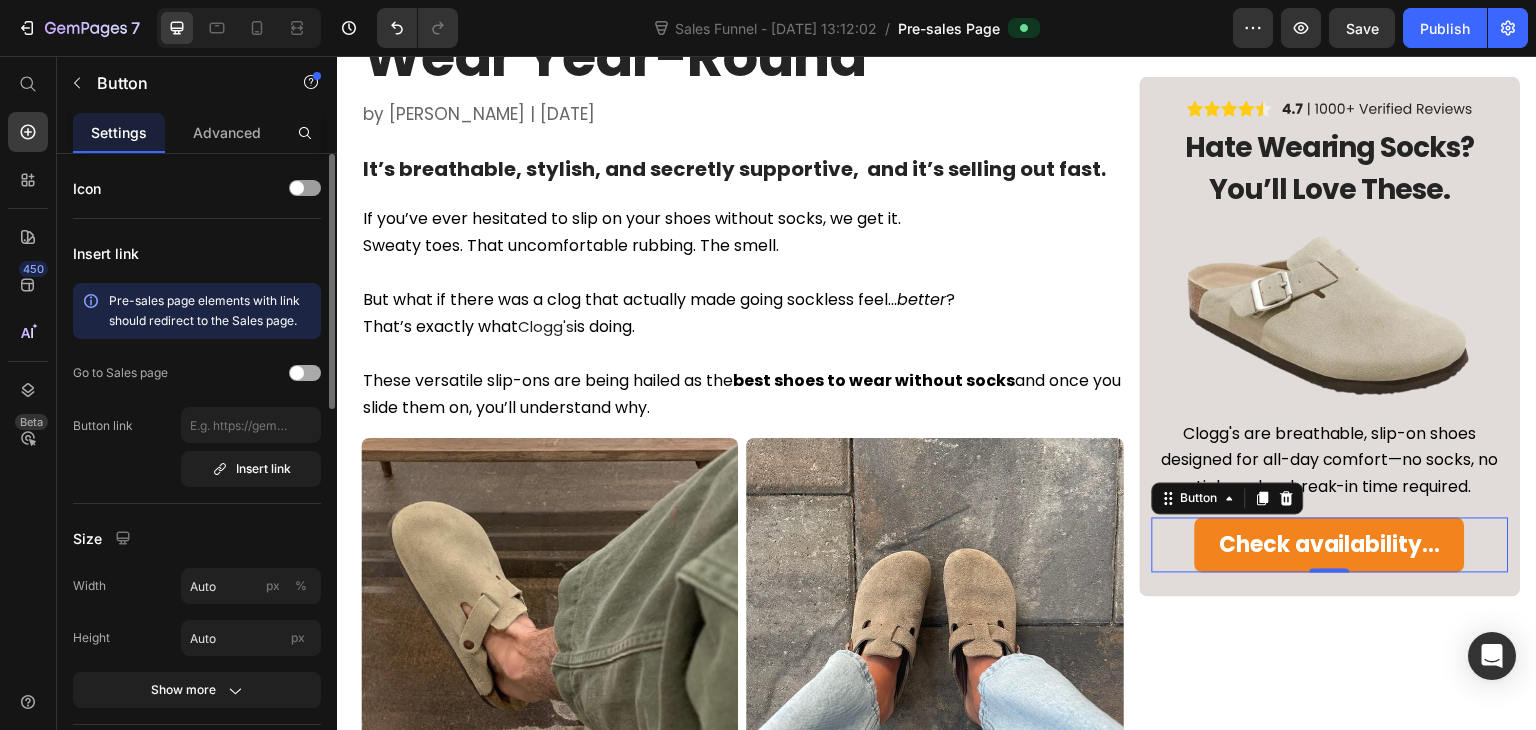 click at bounding box center (297, 373) 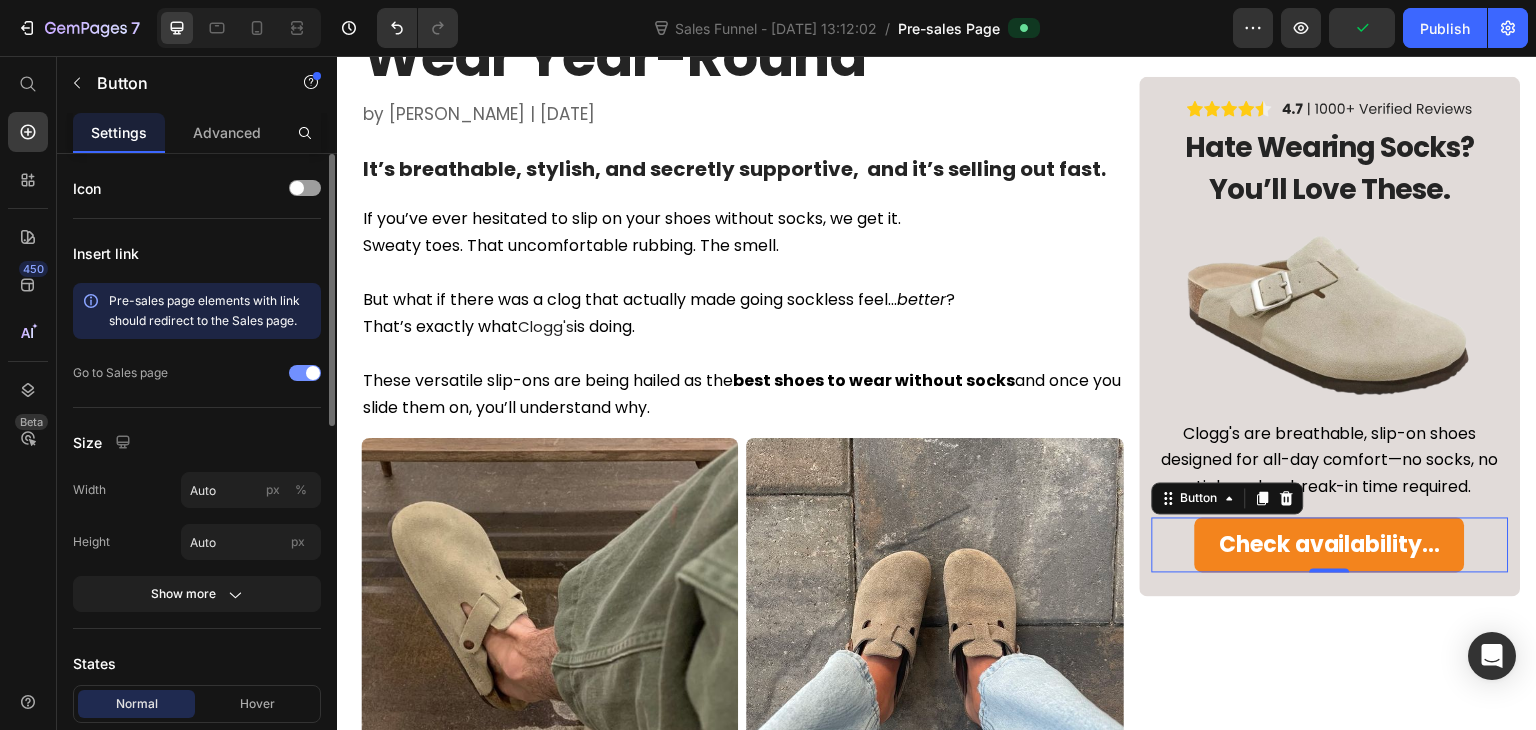 click on "Go to Sales page" 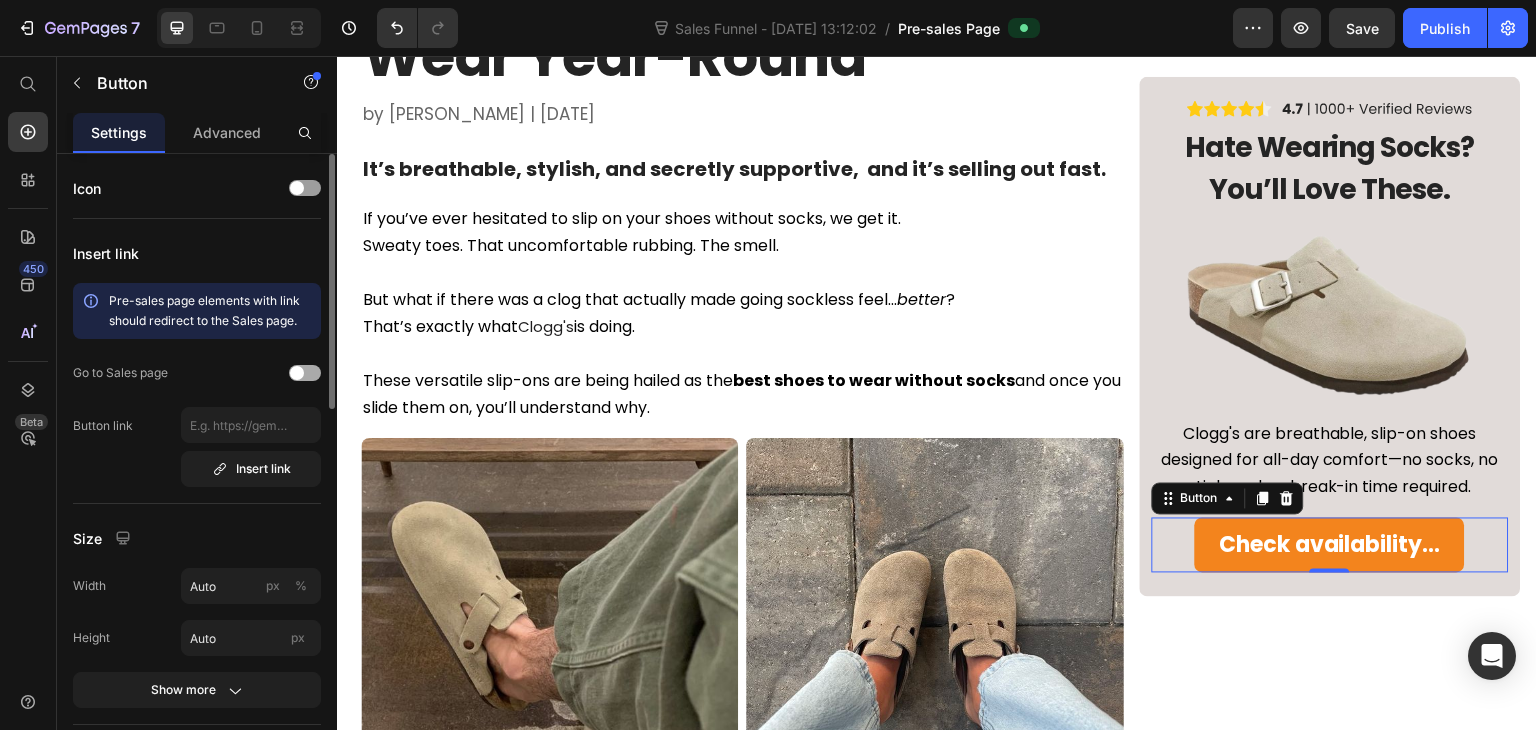 click at bounding box center (305, 373) 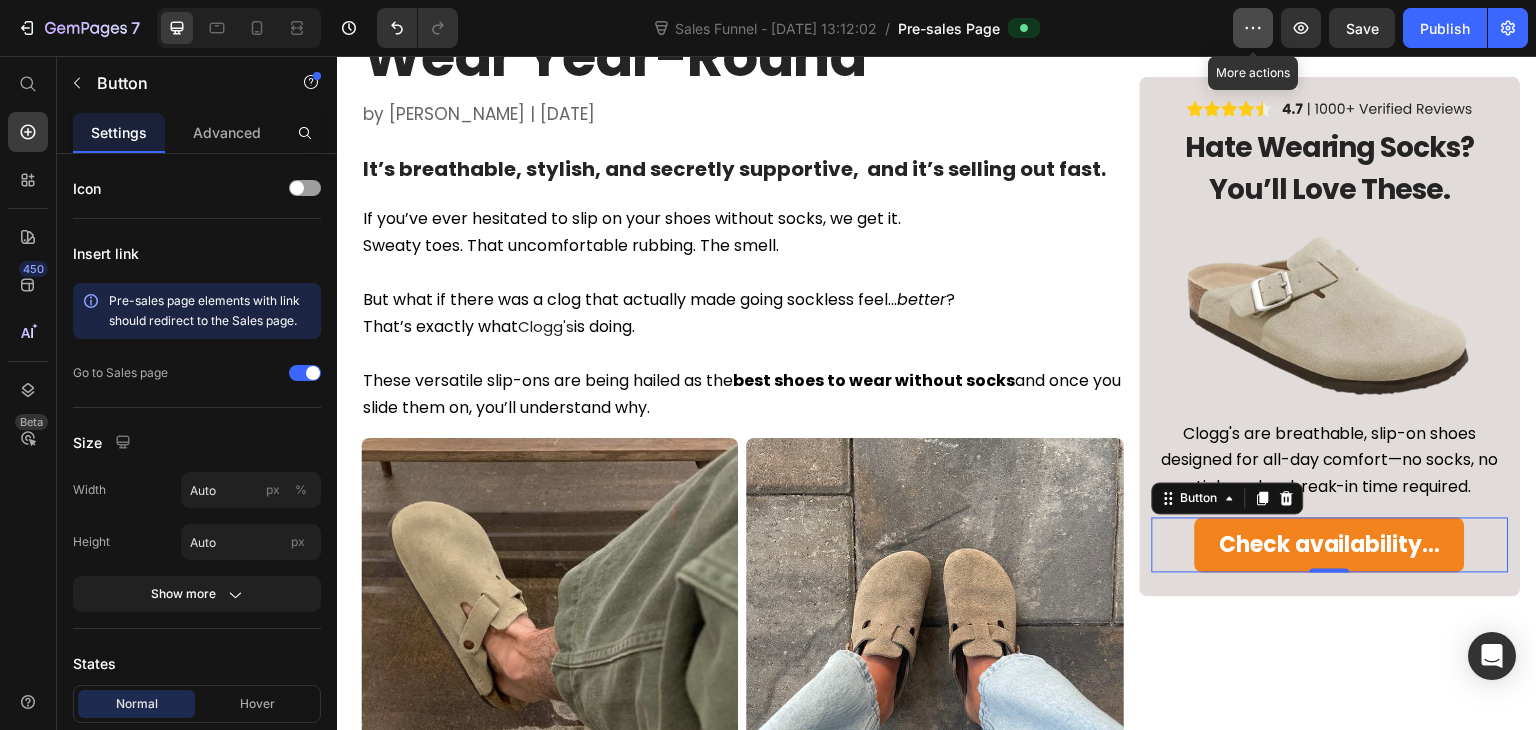 click 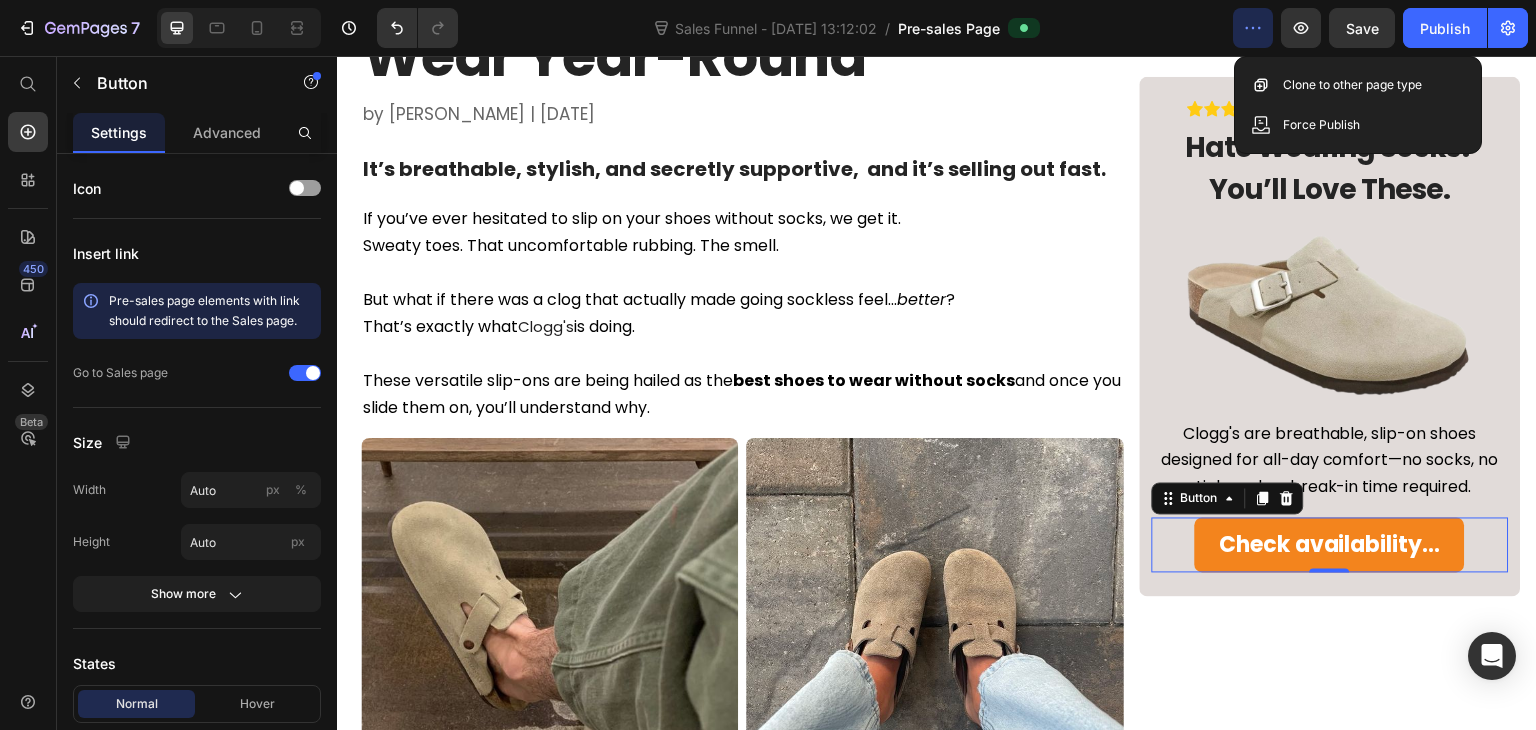 click on "Sales Funnel - Jul 4, 13:12:02  /  Pre-sales Page" 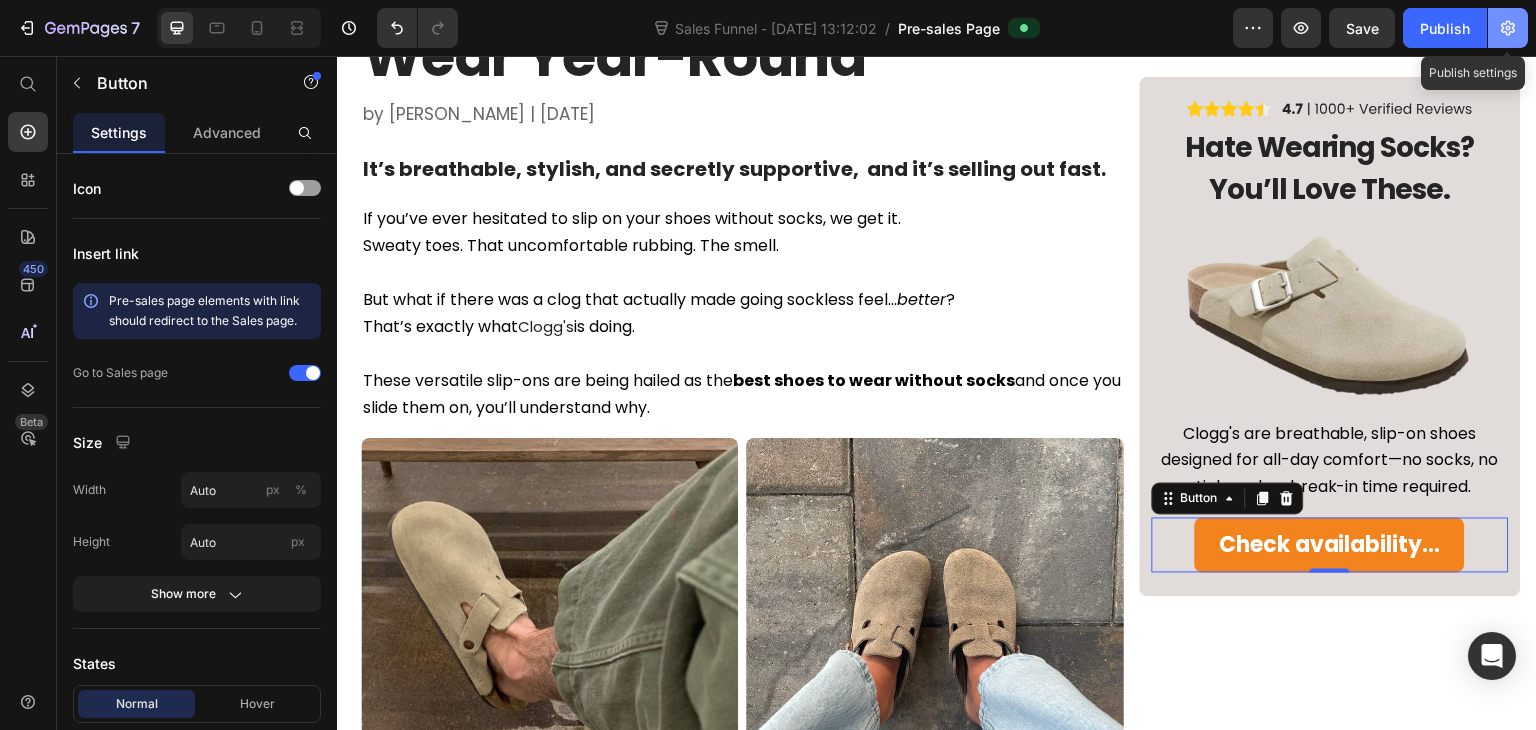 click 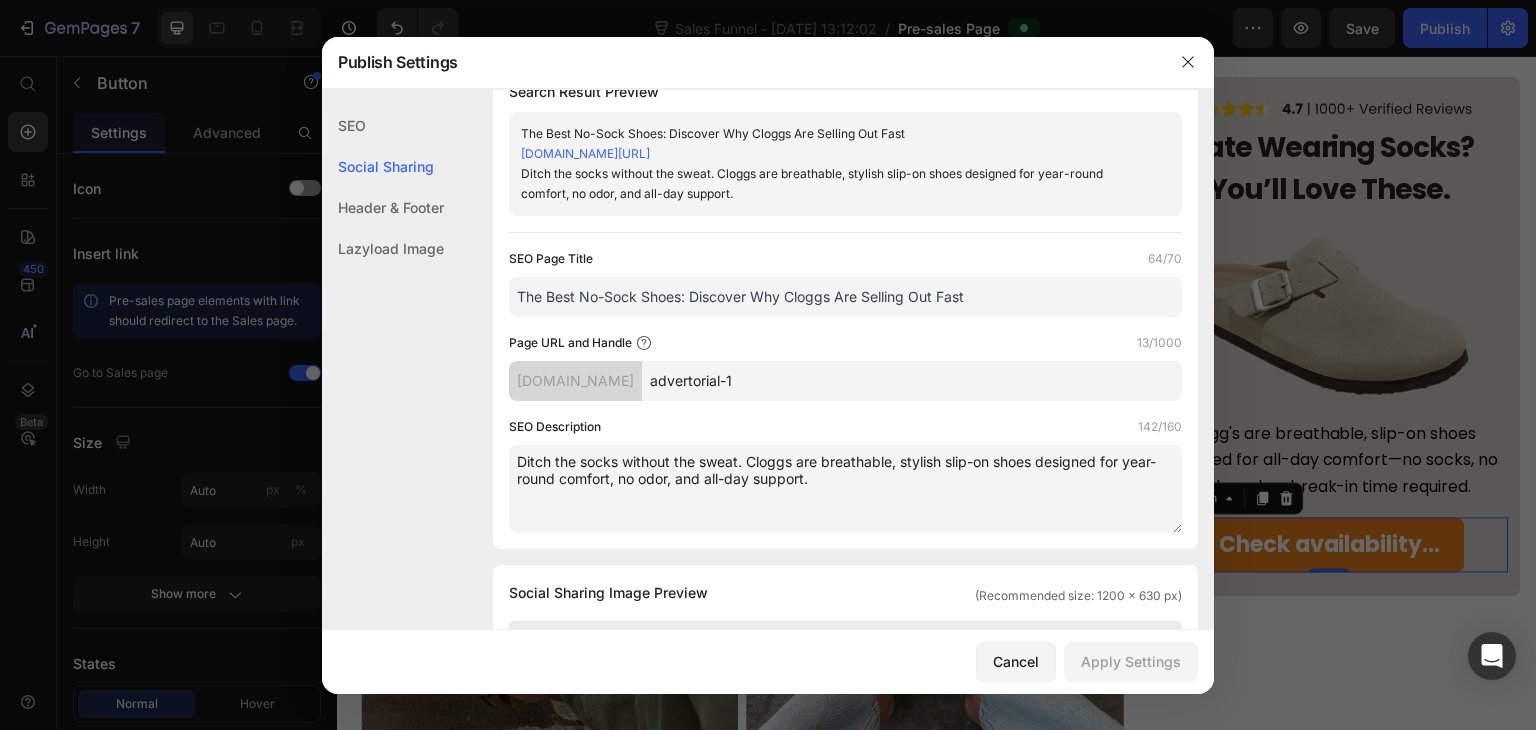 scroll, scrollTop: 0, scrollLeft: 0, axis: both 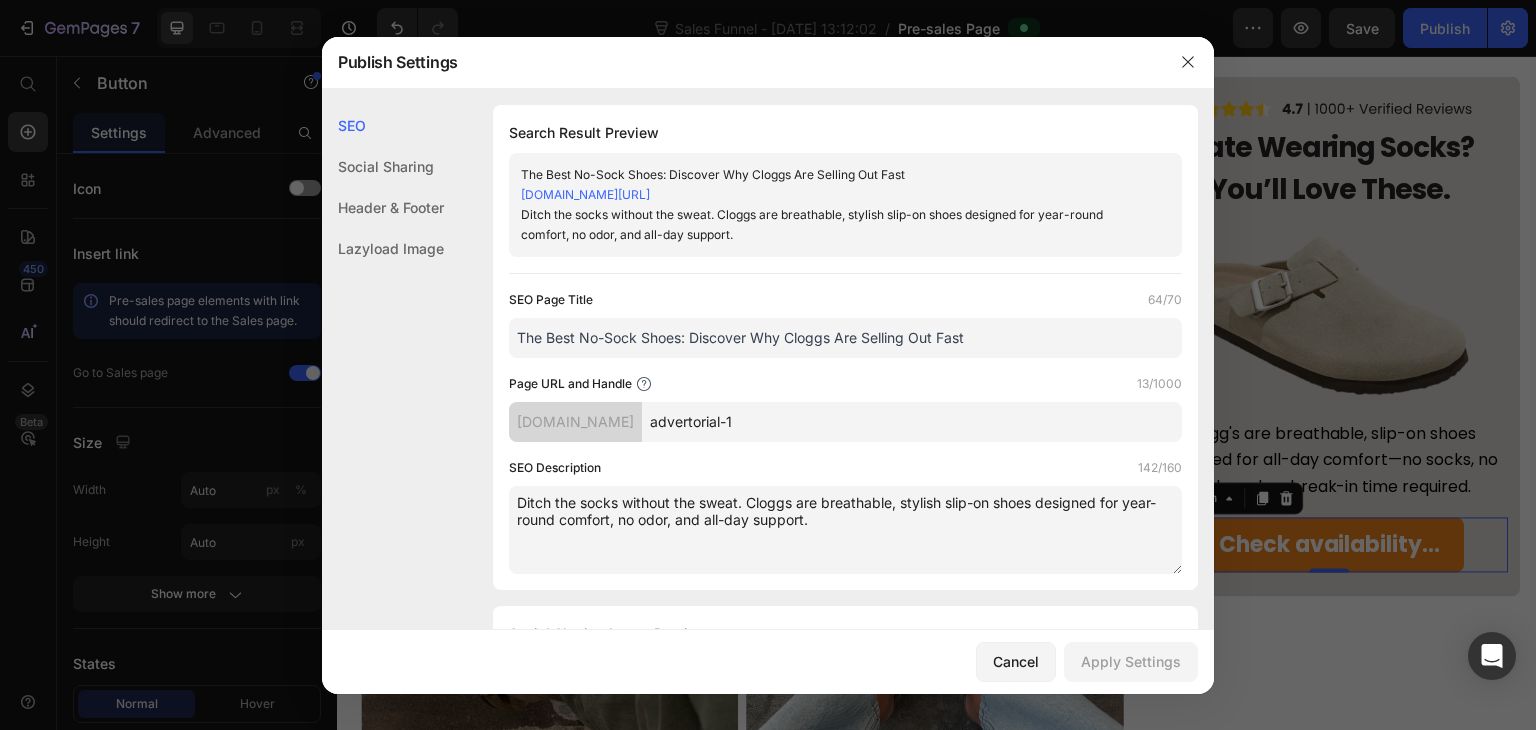 click on "e95beb-19.myshopify.com/pages/advertorial-1" at bounding box center [585, 194] 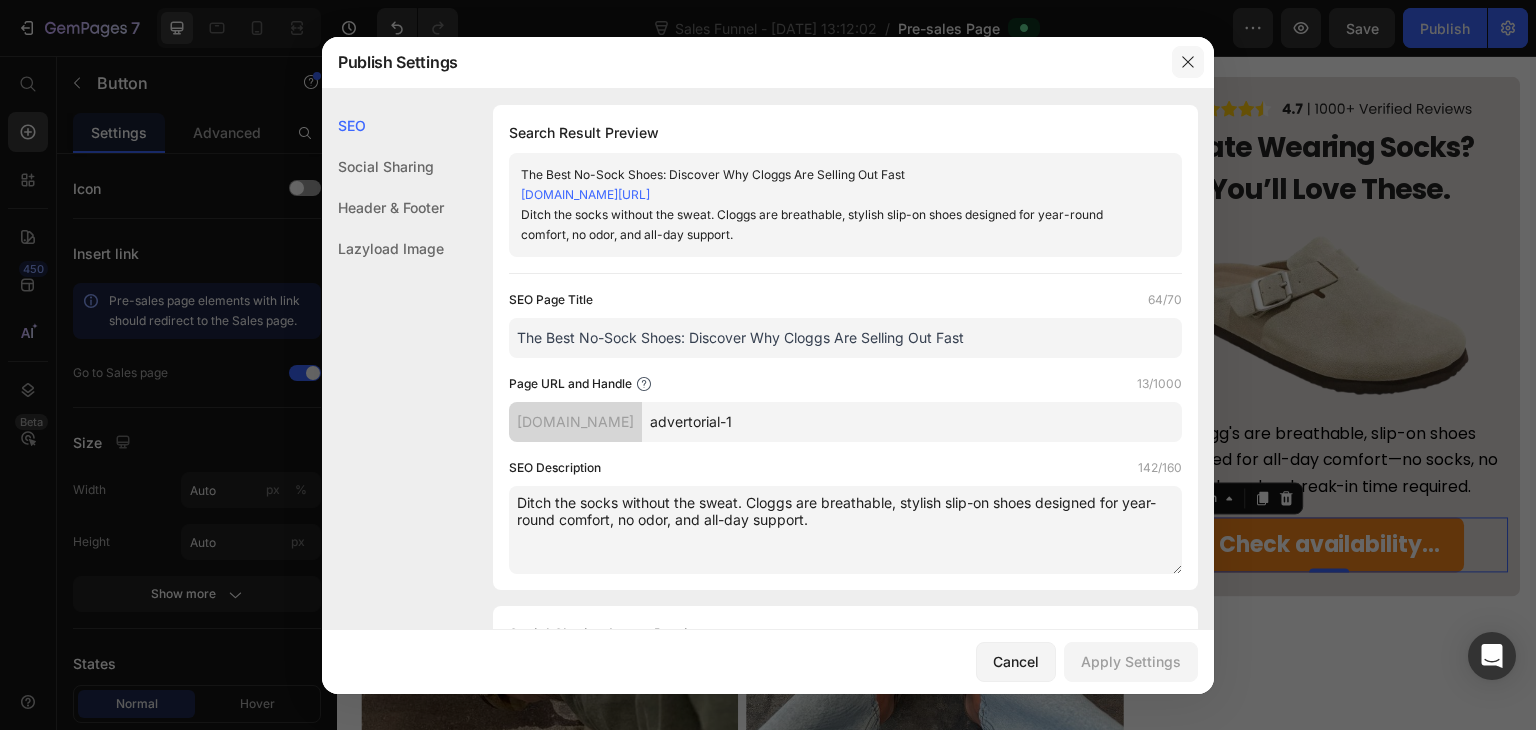click 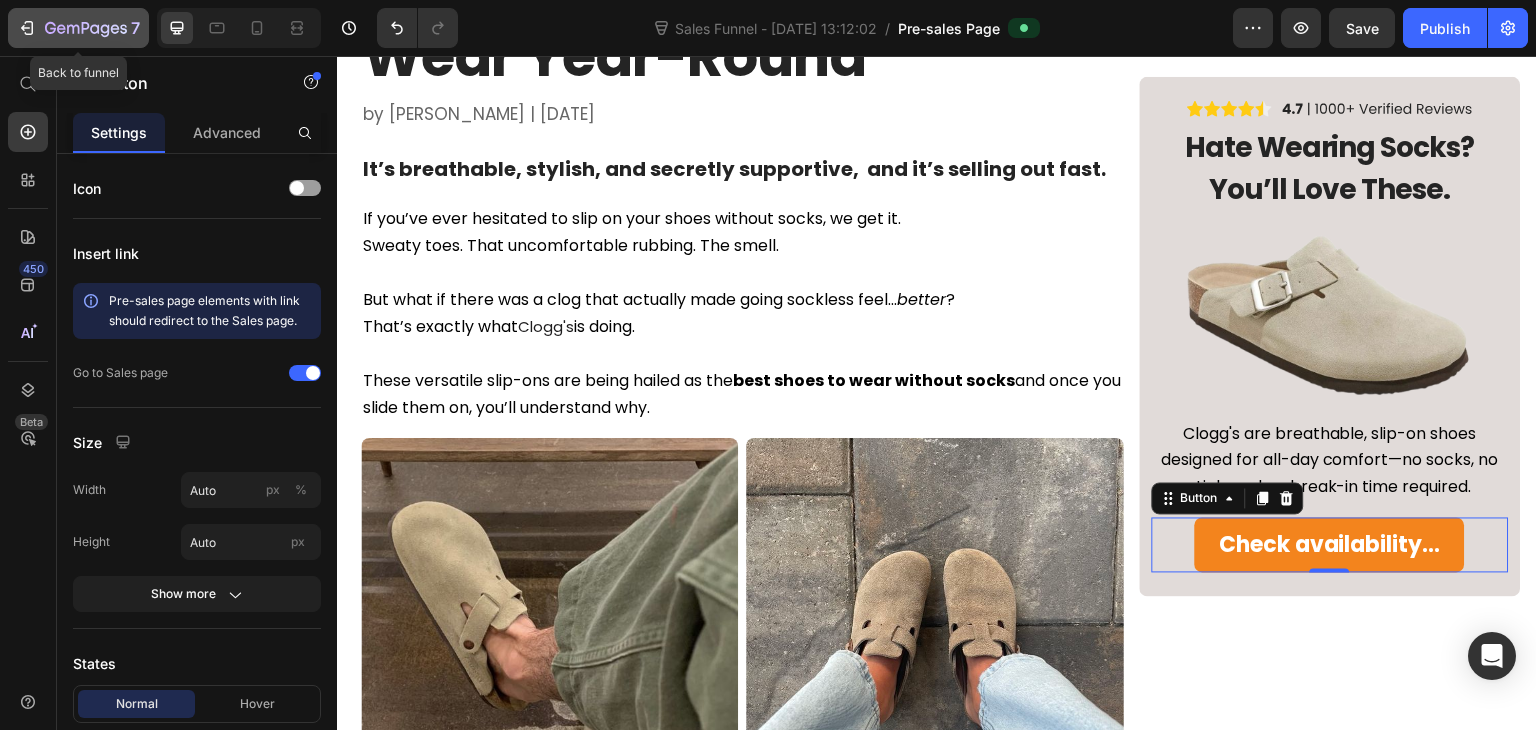 click on "7" 